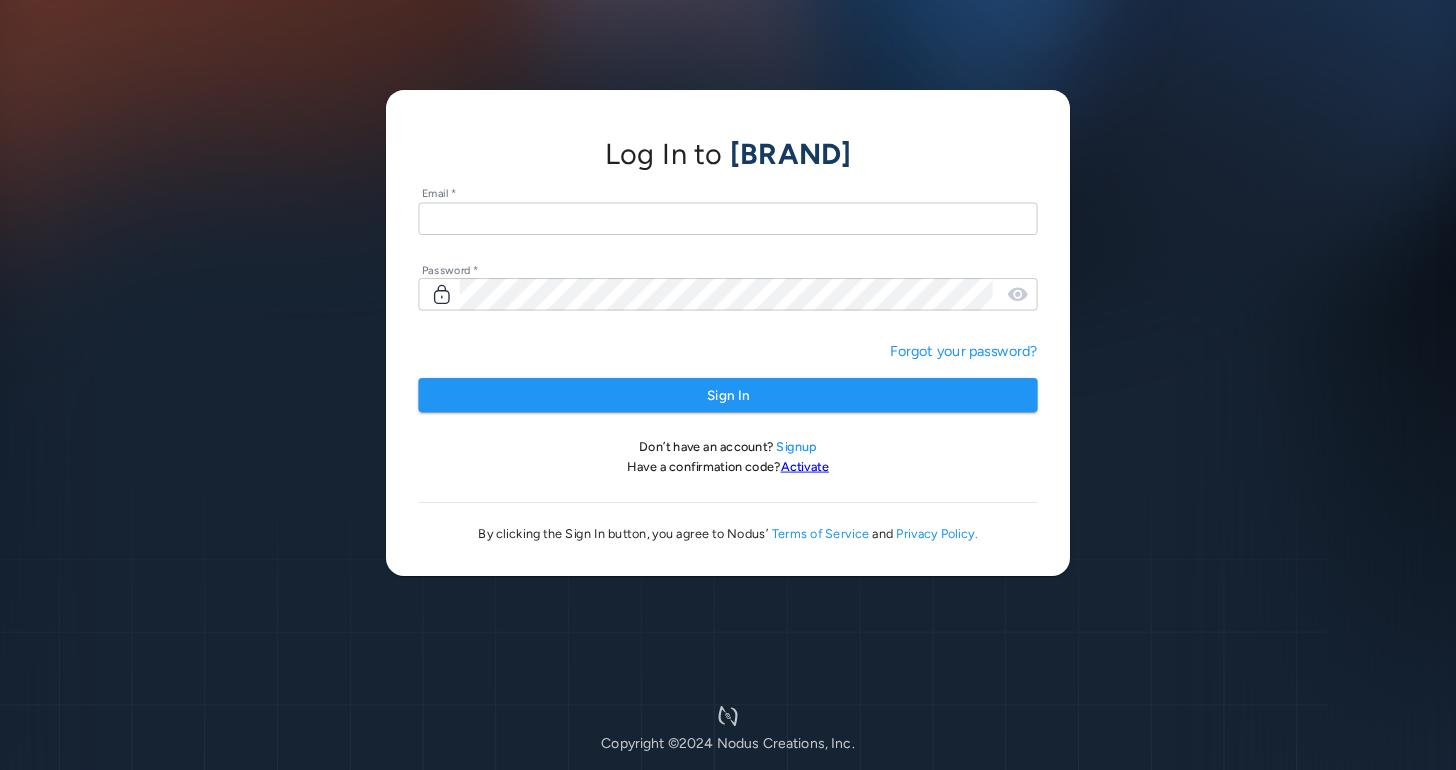 scroll, scrollTop: 0, scrollLeft: 0, axis: both 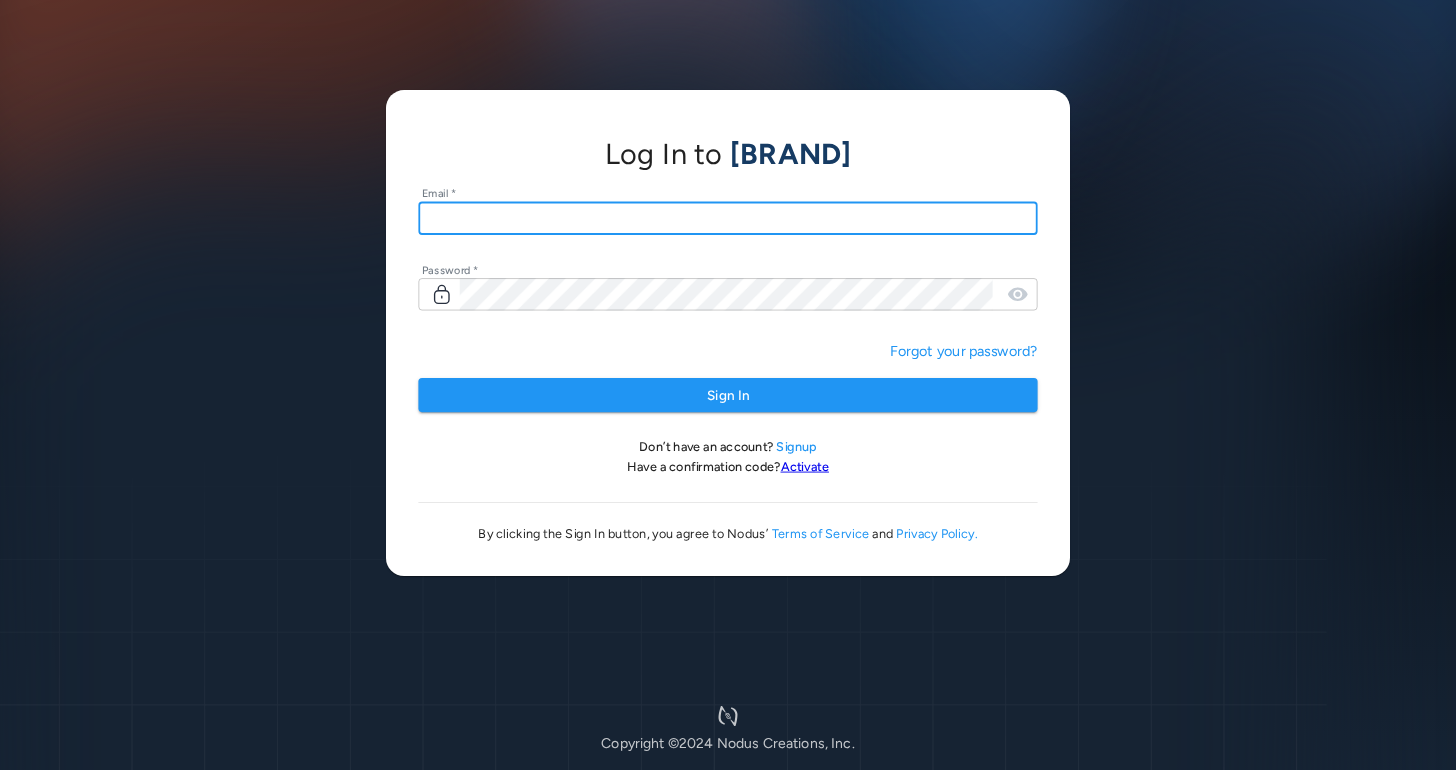 type on "**********" 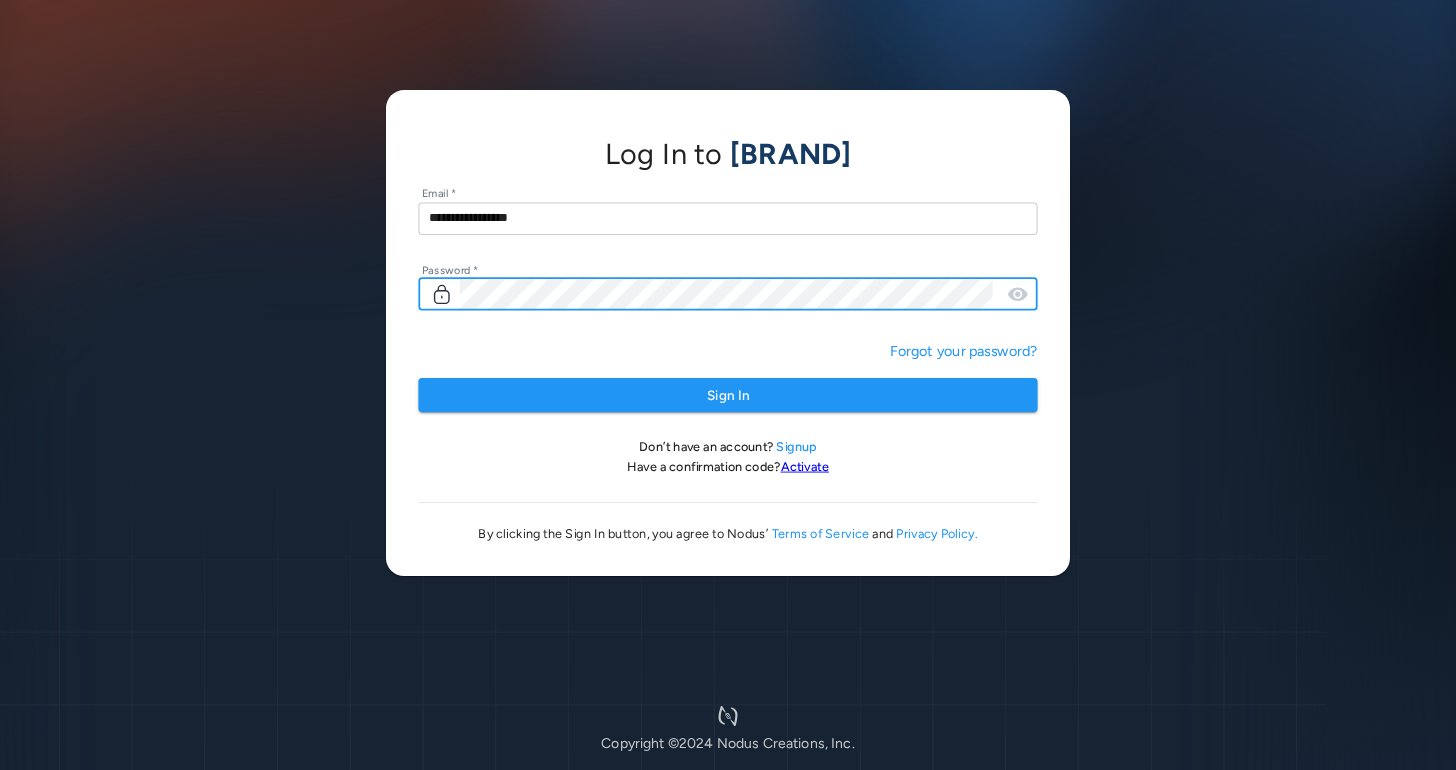 click on "Sign In" at bounding box center (727, 395) 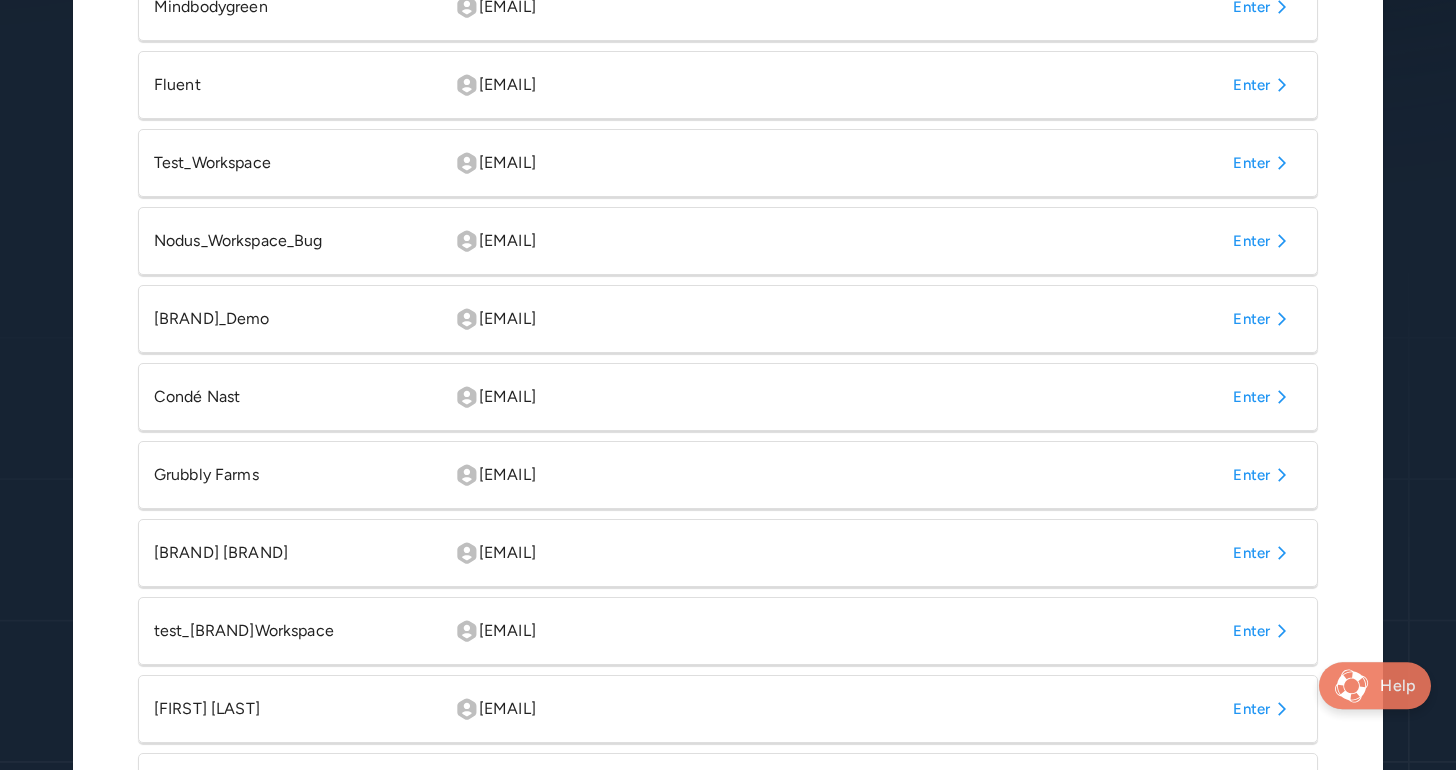 scroll, scrollTop: 656, scrollLeft: 0, axis: vertical 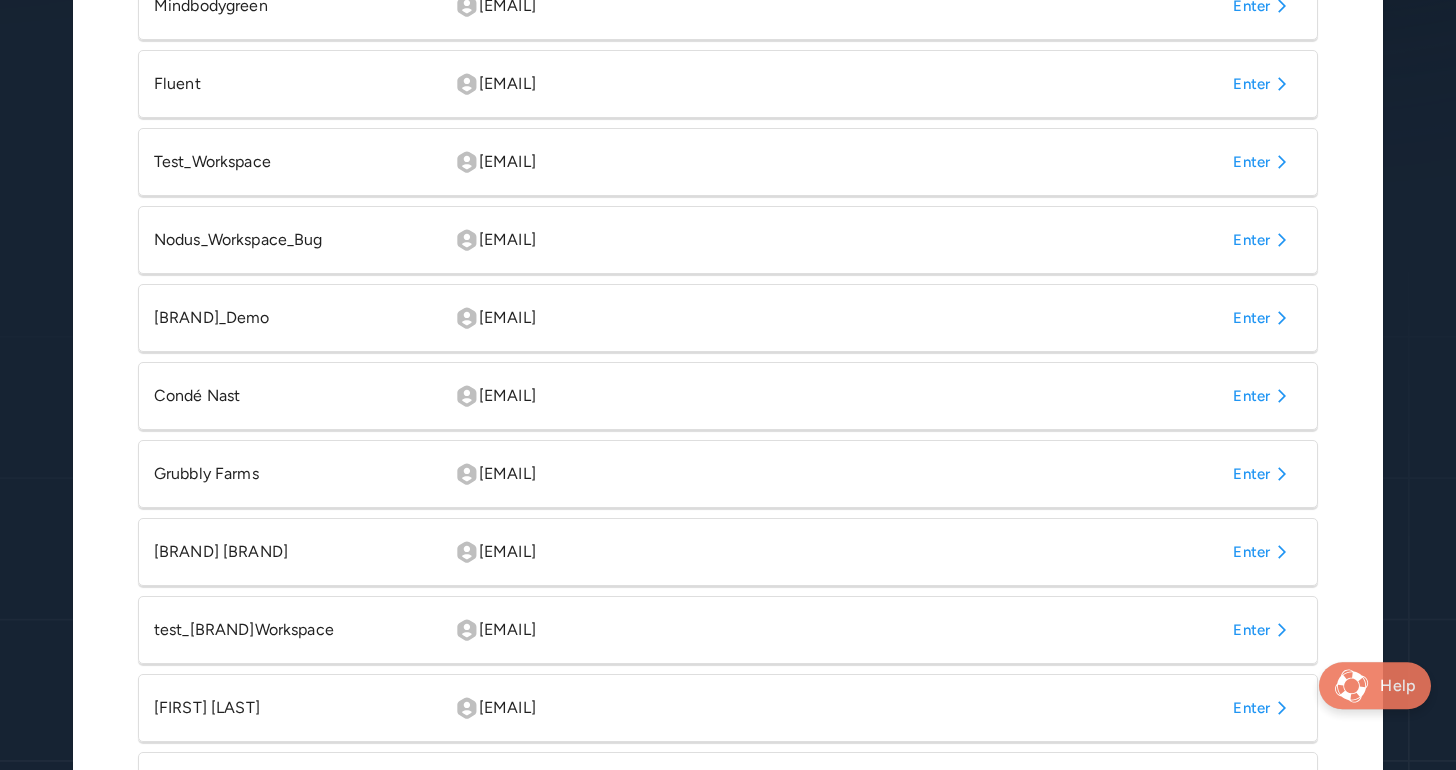 click on "Enter" at bounding box center (1263, 396) 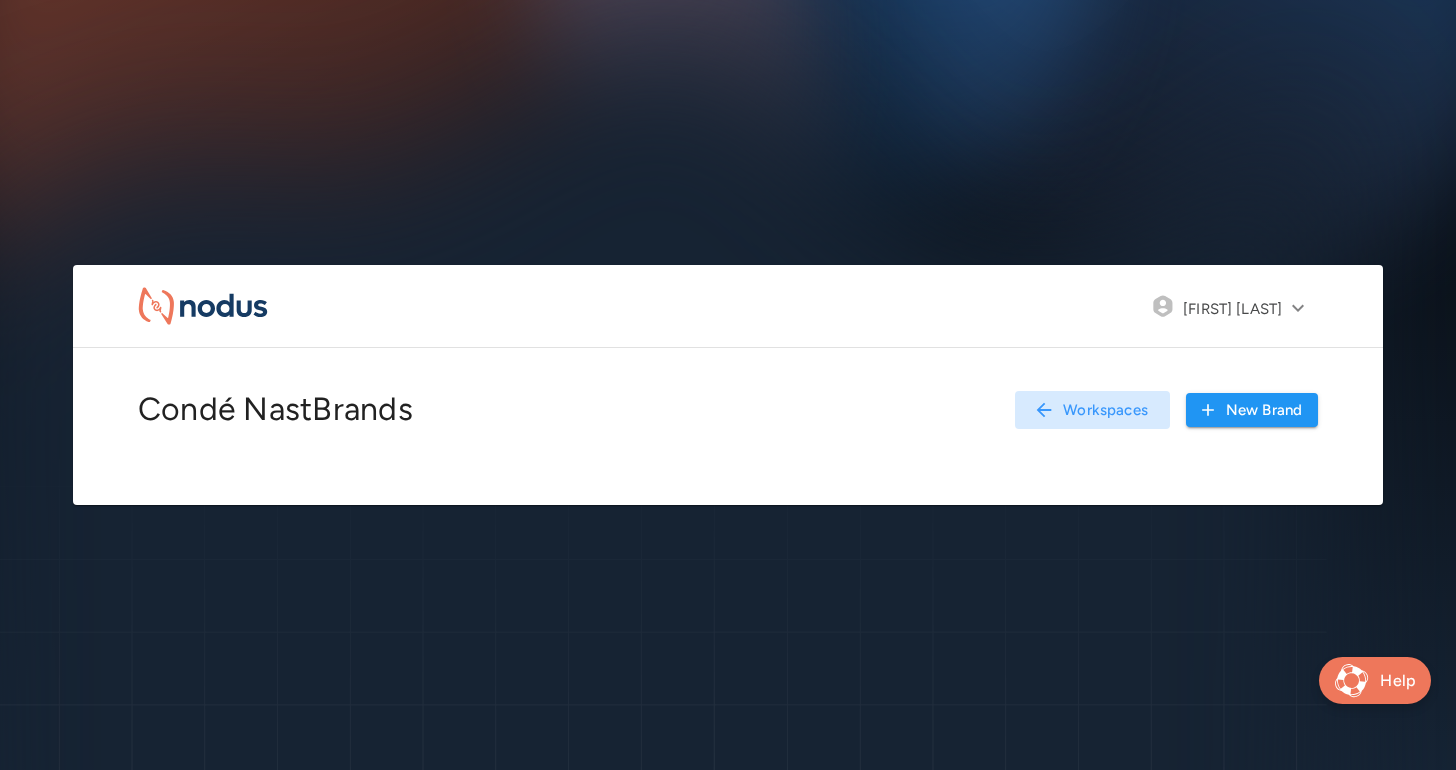 scroll, scrollTop: 0, scrollLeft: 0, axis: both 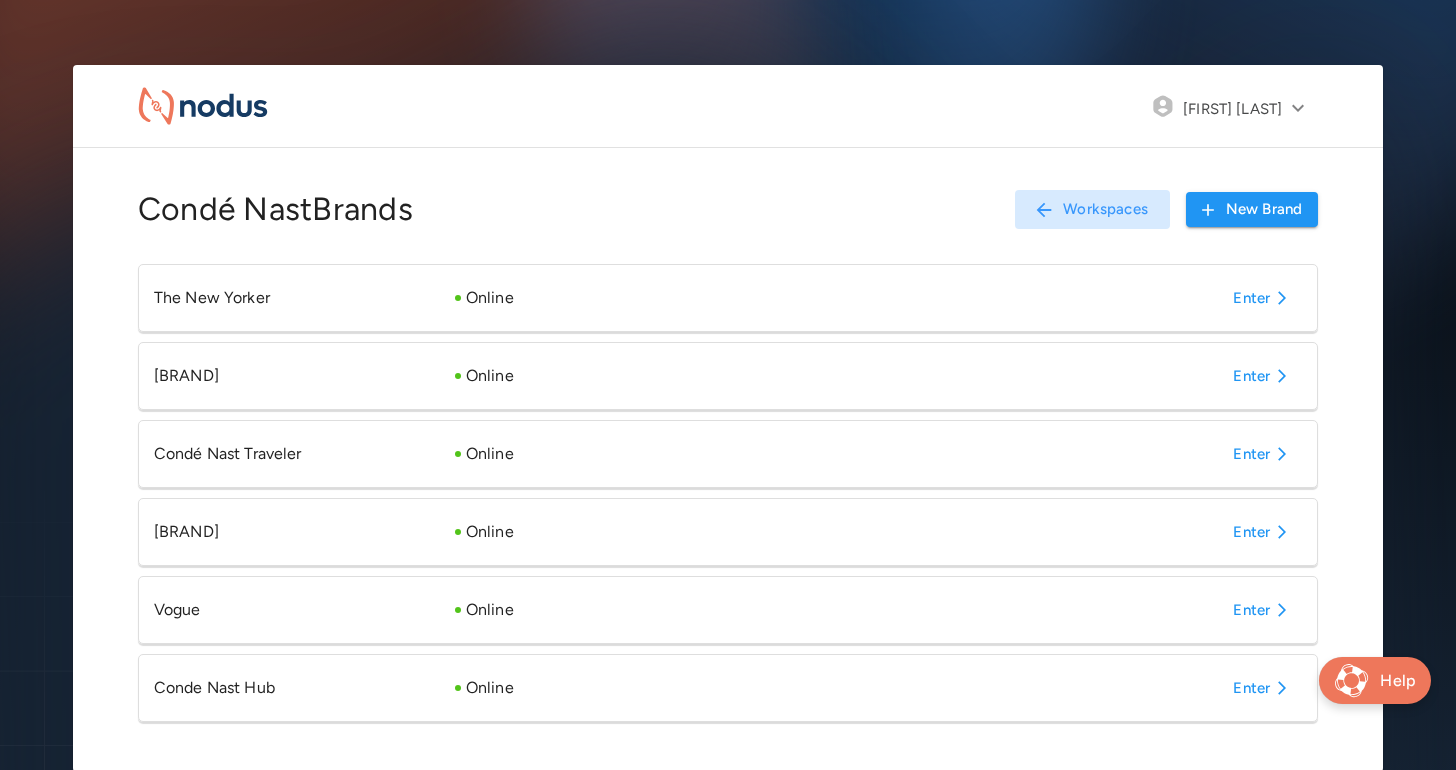 click on "Enter" at bounding box center [1263, 688] 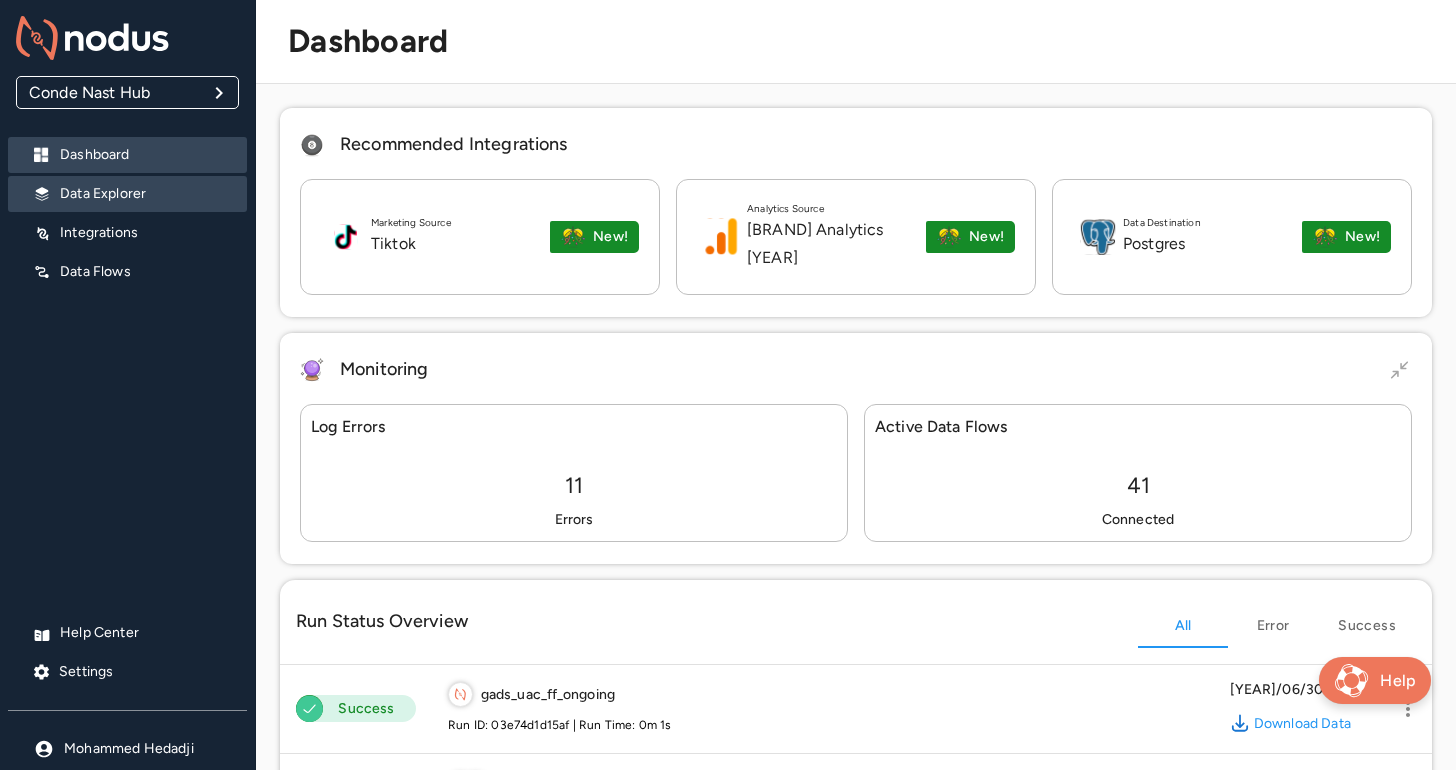 click on "Data Explorer" at bounding box center (145, 194) 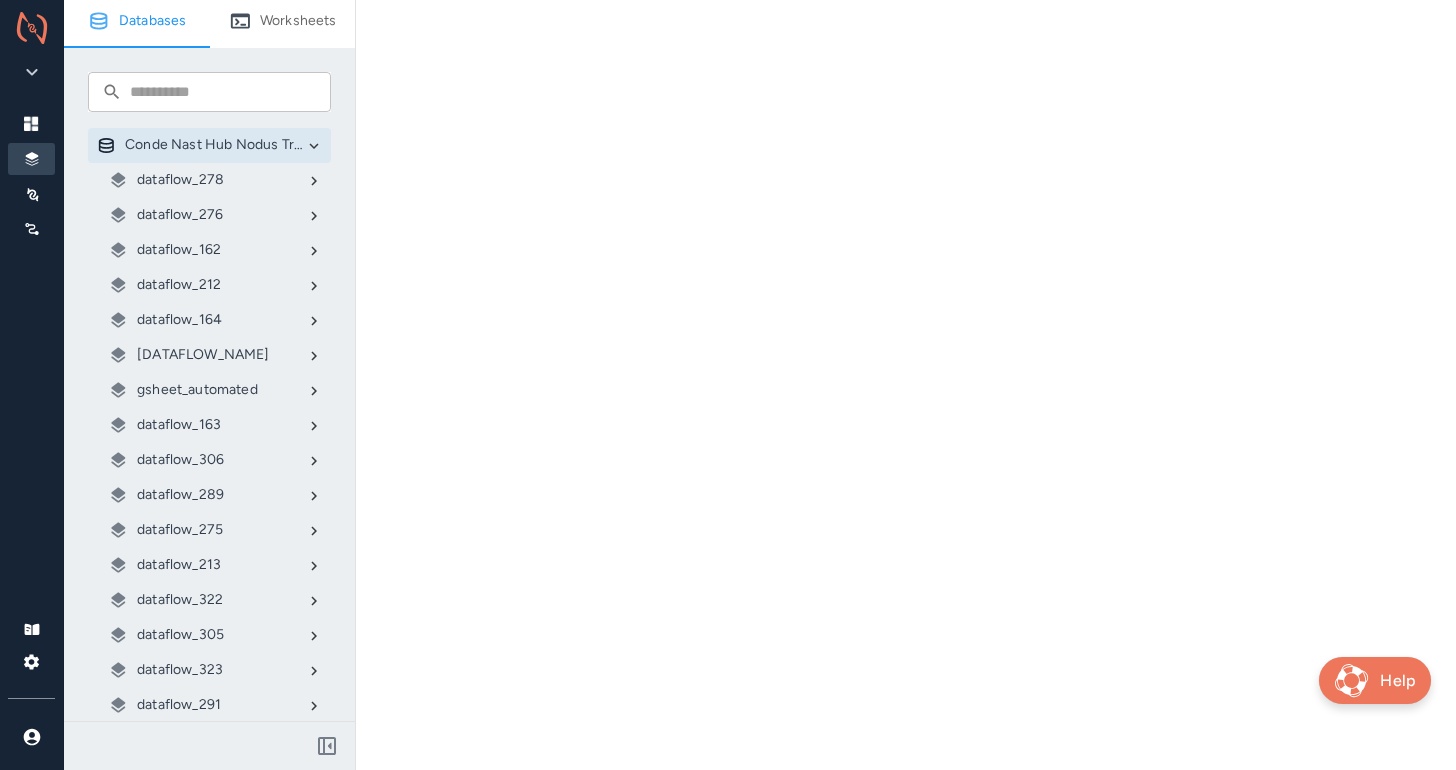 click on "gsheet_automated" at bounding box center (197, 390) 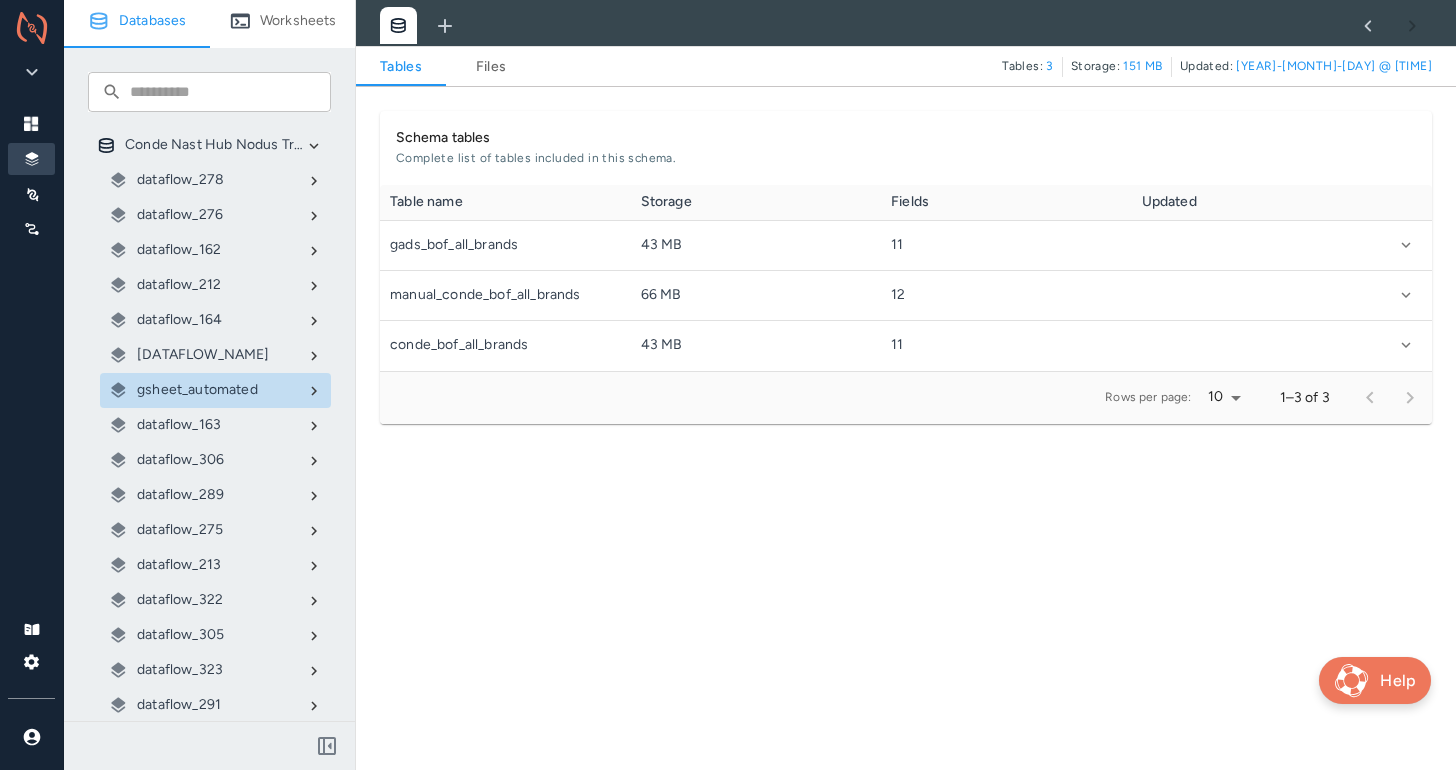 scroll, scrollTop: 1, scrollLeft: 1, axis: both 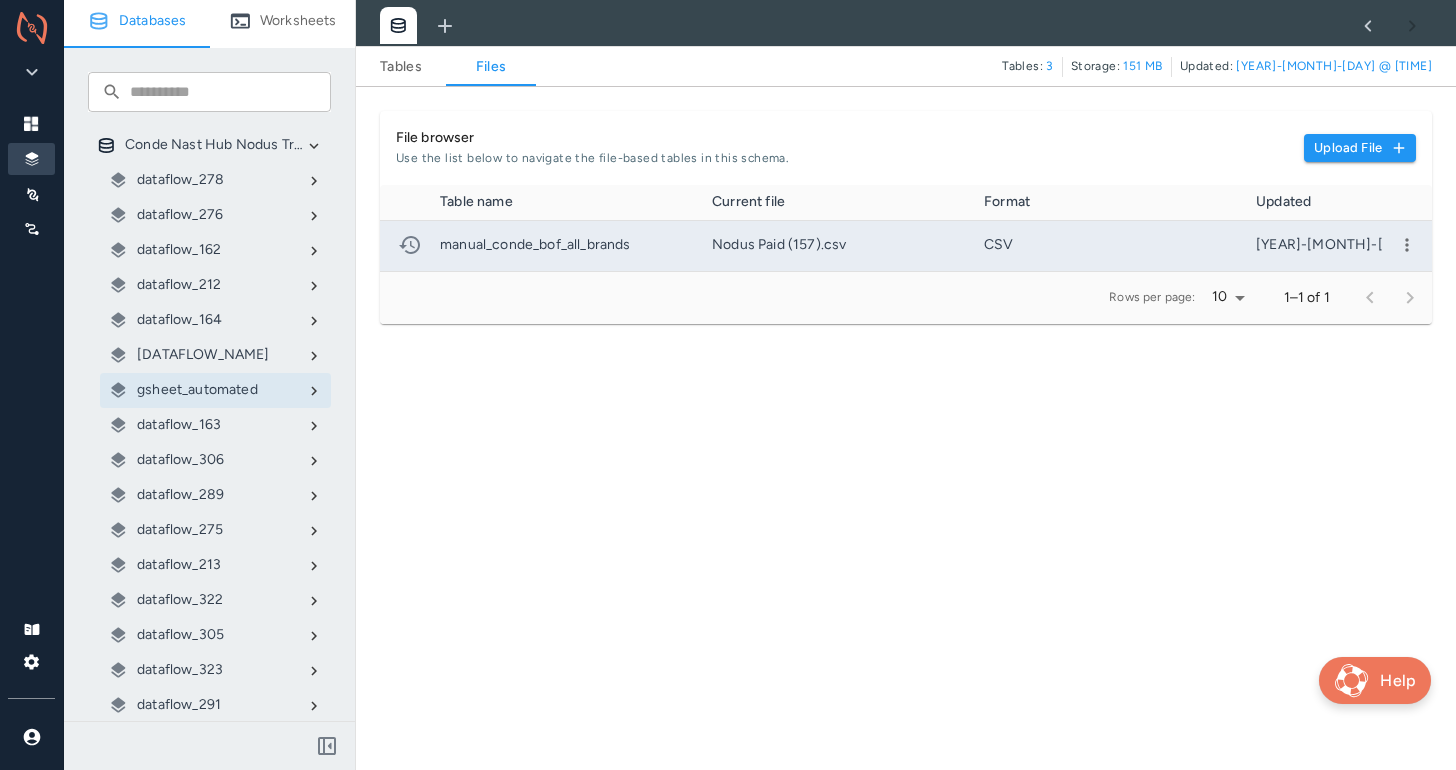 click 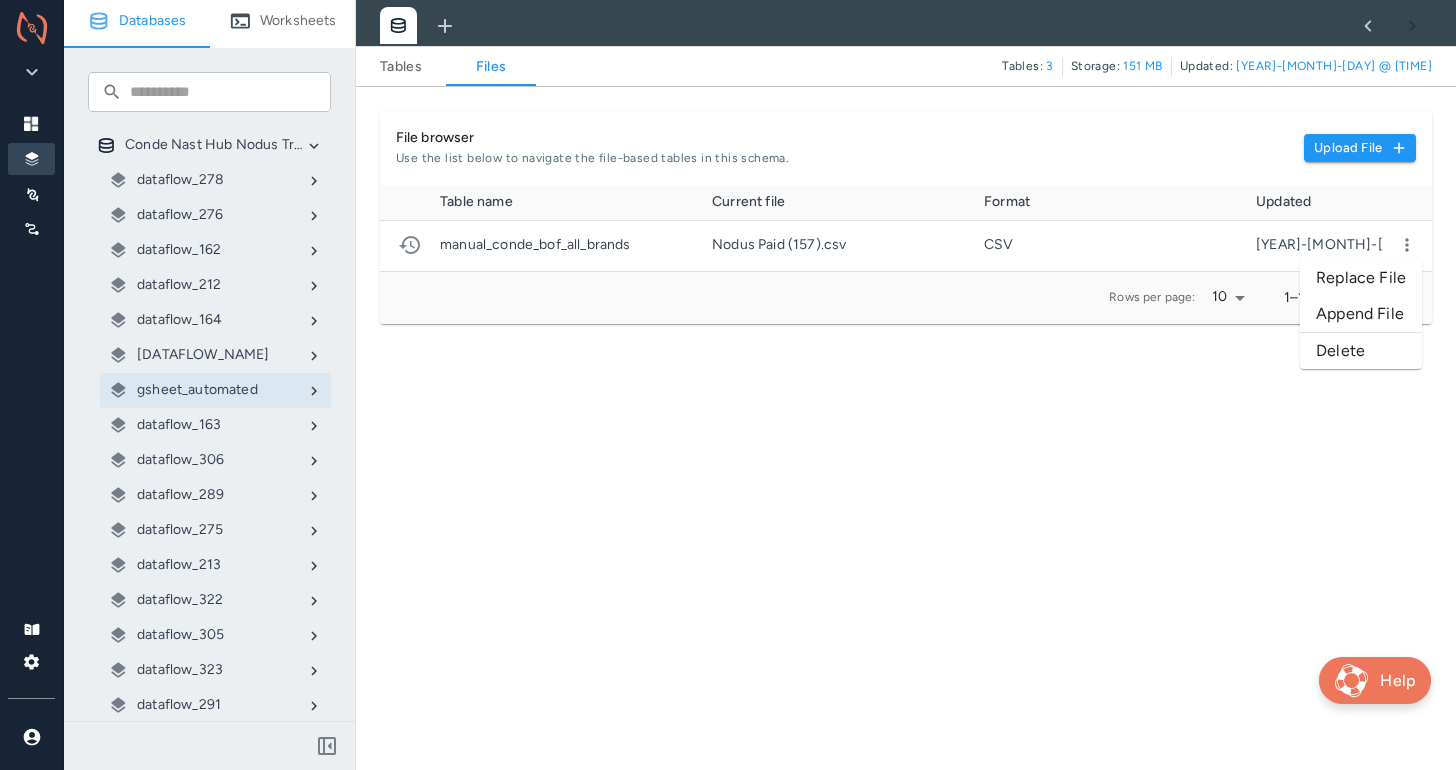 click on "Replace File" at bounding box center (1361, 278) 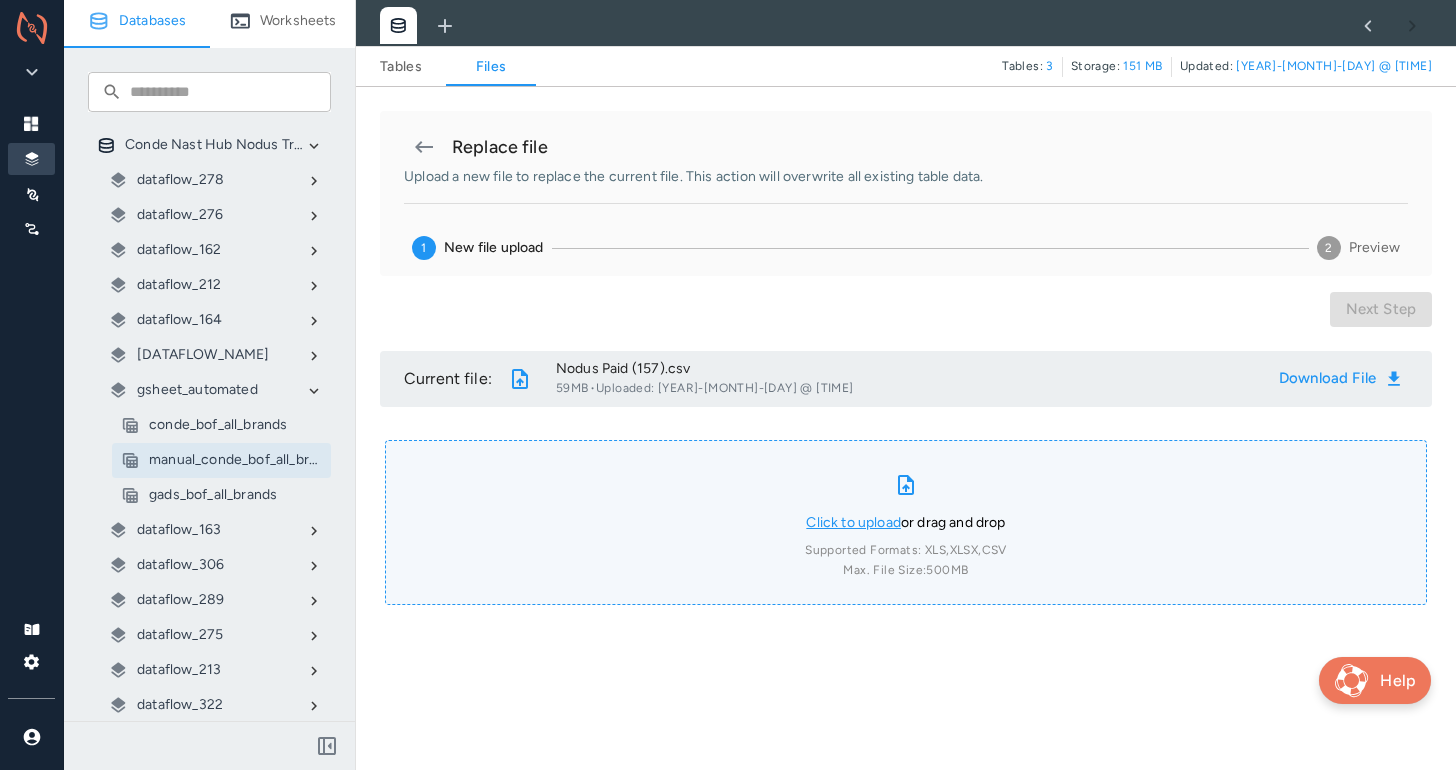 click on "Click to upload" at bounding box center (853, 522) 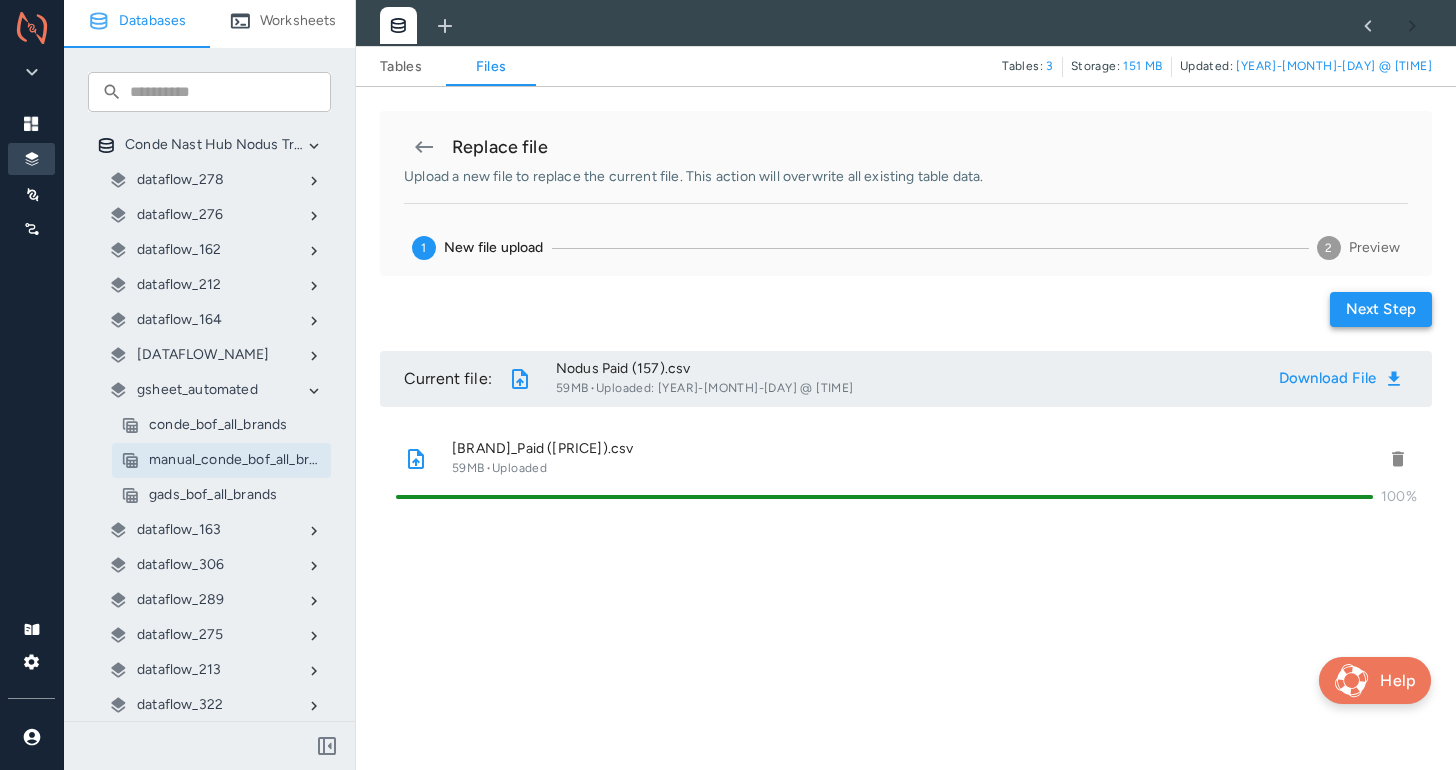click on "Next step" at bounding box center [1381, 309] 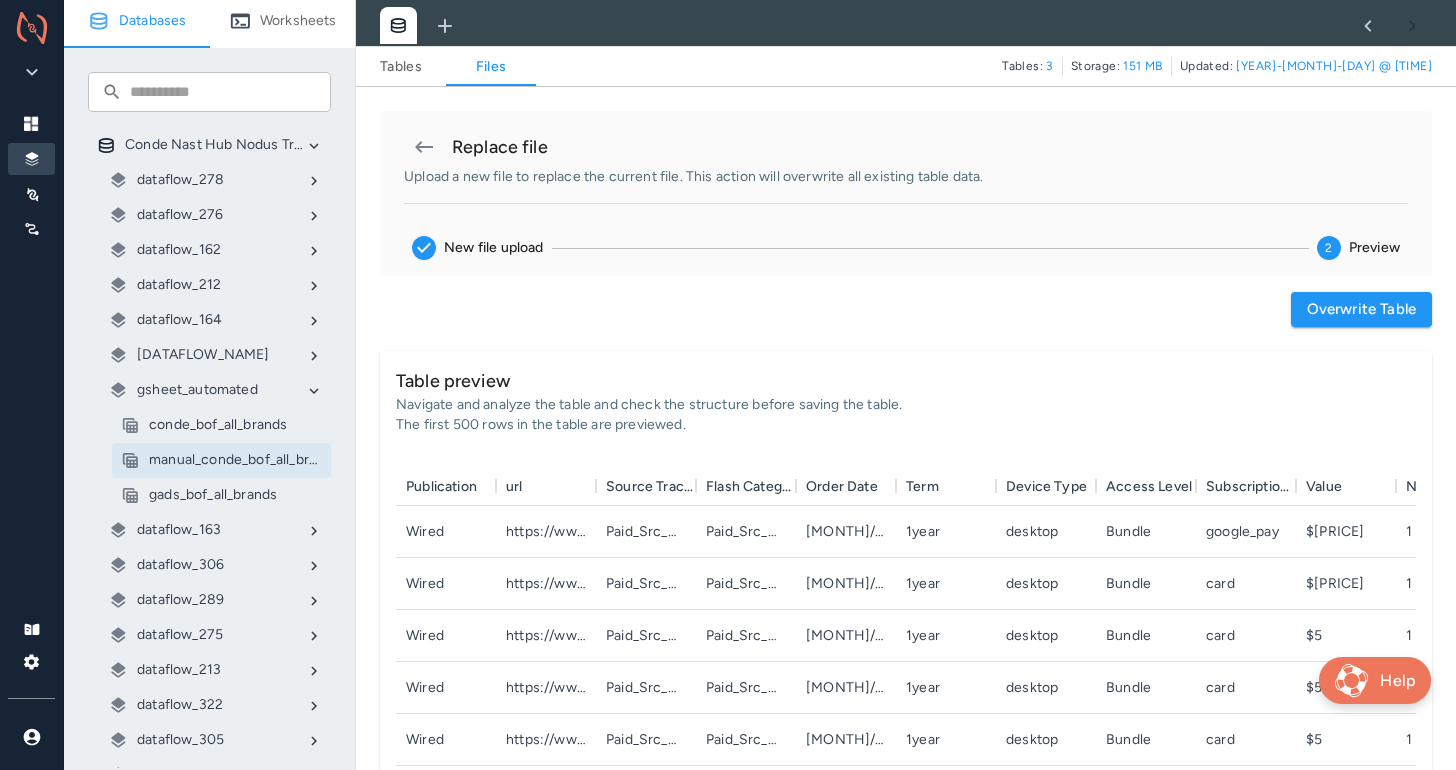 scroll, scrollTop: 1, scrollLeft: 1, axis: both 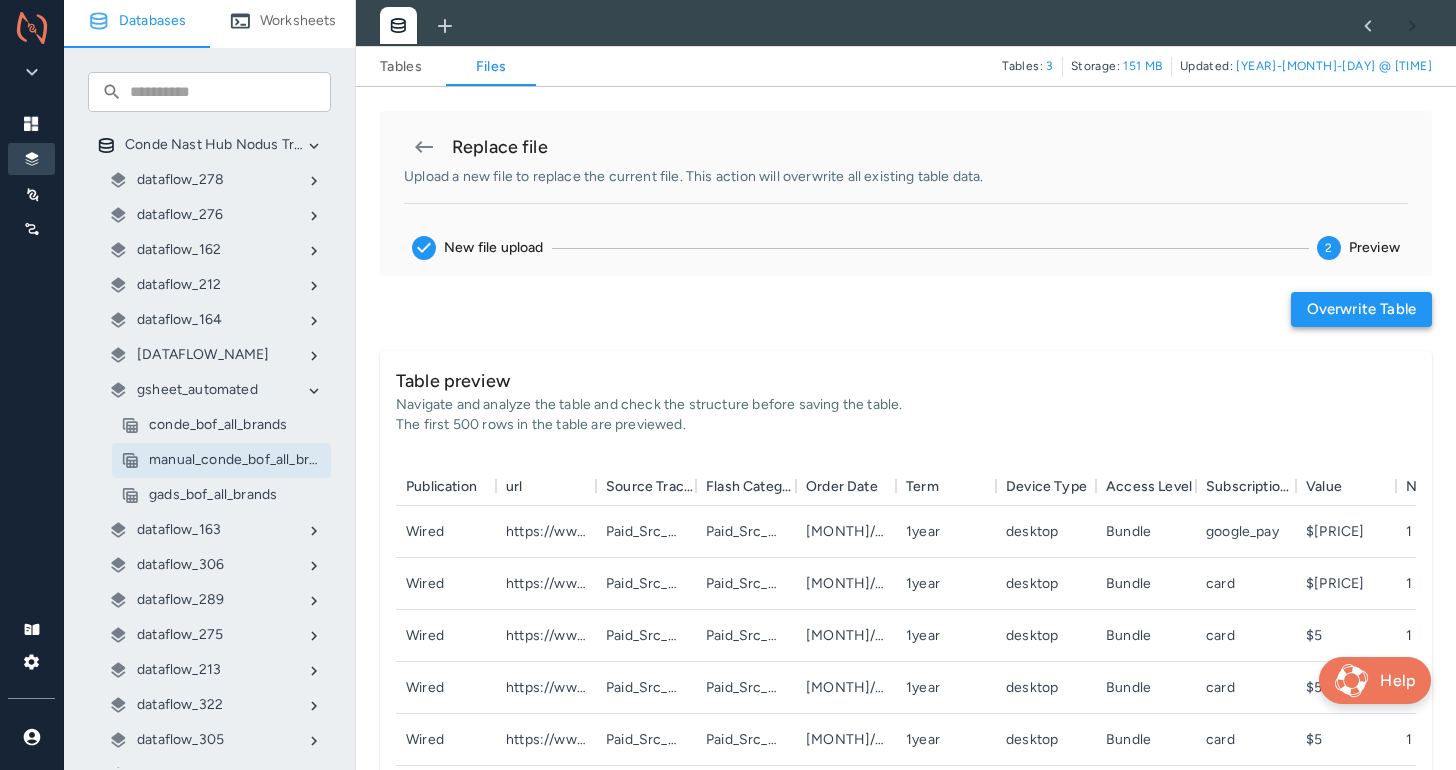 click on "Overwrite table" at bounding box center [1361, 309] 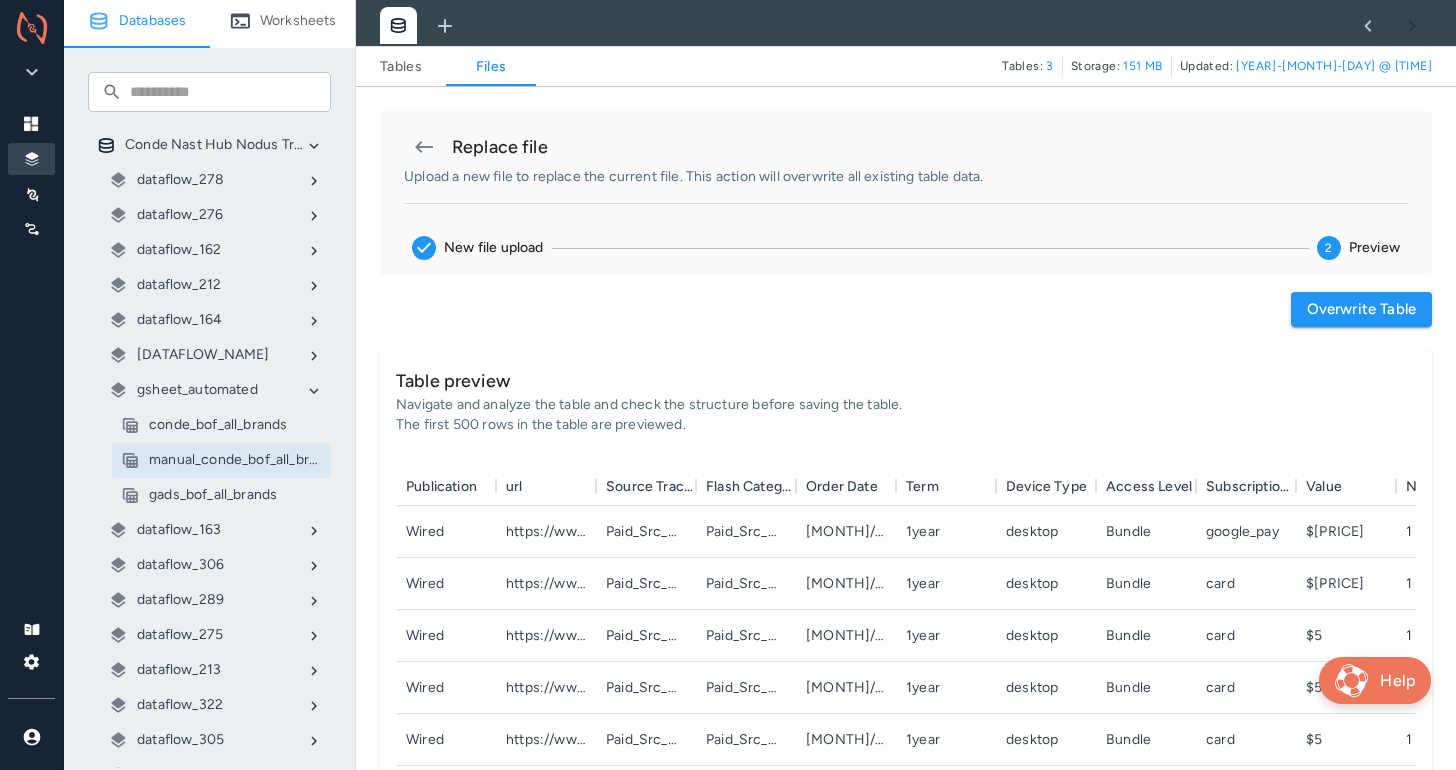 click on "Publication url Source Tracking Flash Category Order Date Term Device Type Access Level Subscription Payment Method Value Net Subs Wired https://www.[BRAND].com/v2/offers/wir002/paymentmode?source=Paid_Src_Google_0_BAU_0_Promo_0_WIR_US_Brand_Keyword_DR&utm_campaign=tin_wired_paid_google_sem_brand_us&gad_source=1&gclid=CjwKCAiA4smsBhAEEiwAO6DEjSs-jjmkgm-pvAp2U4lJUKYUf7ouiIWugTbKltXKm_XfZC0V7l872hoCKKAQAvD_BwE&gclsrc=aw.ds Paid_Src_Google_0_BAU_0_Promo Paid_Src_Google [MONTH]/[DAY]/[YEAR] [YEAR] desktop Bundle google_pay $[PRICE] 1 Wired https://www.[BRAND].com/v2/offers/wir002/paymentform?source=Paid_Src_Google_0_BAU_0_Promo_0_WIR_US_Brand_Keyword_DR&utm_campaign=tin_wired_paid_google_sem_brand_us&gad_source=1&gclid=Cj0KCQiAv8SsBhC7ARIsALIkVT2ryvcR19lHqpdsmnH0NXbimjSSiUhAmTqDlFrar2EP5LNkERhNUnoaAjk5EALw_wcB&gclsrc=aw.ds Paid_Src_Google_0_BAU_0_Promo Paid_Src_Google" at bounding box center [906, 591] 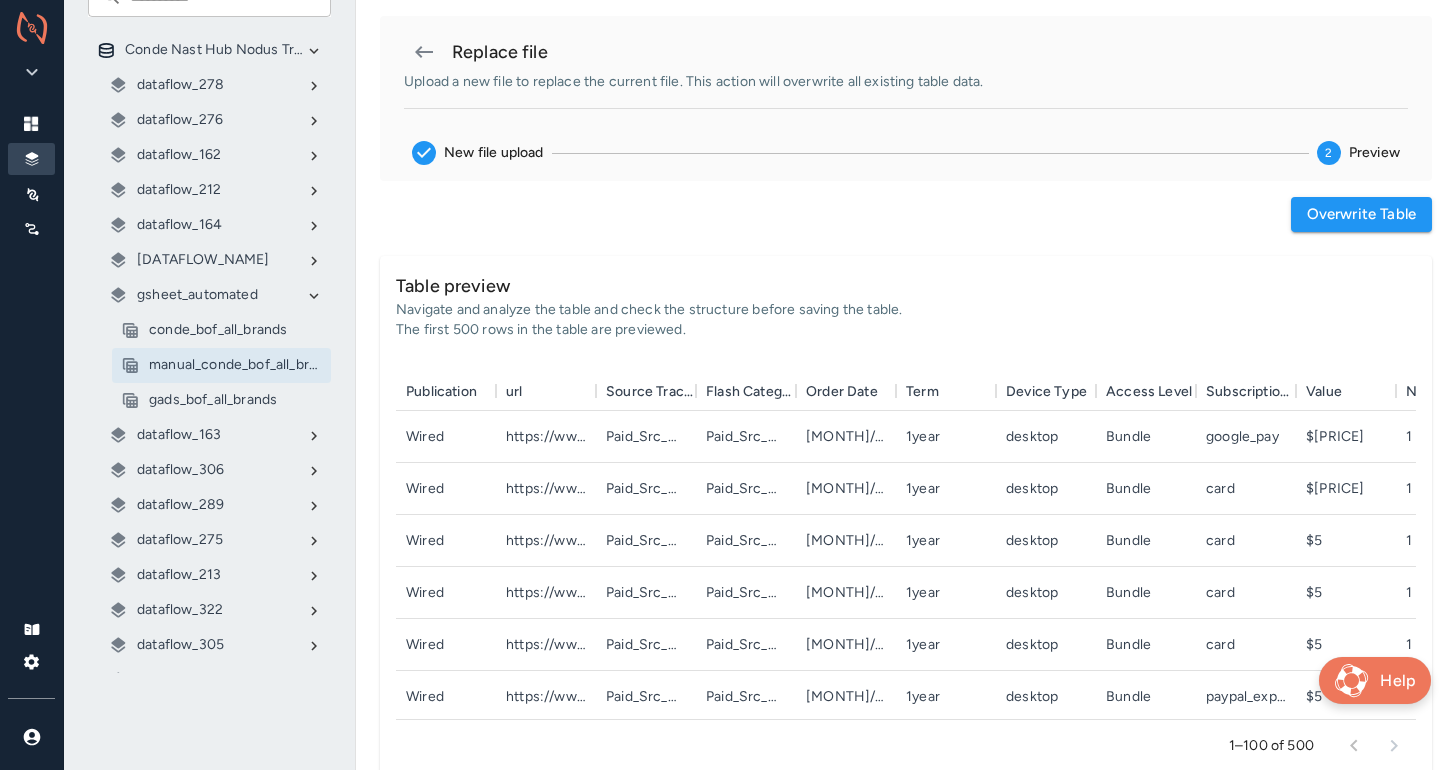 scroll, scrollTop: 0, scrollLeft: 0, axis: both 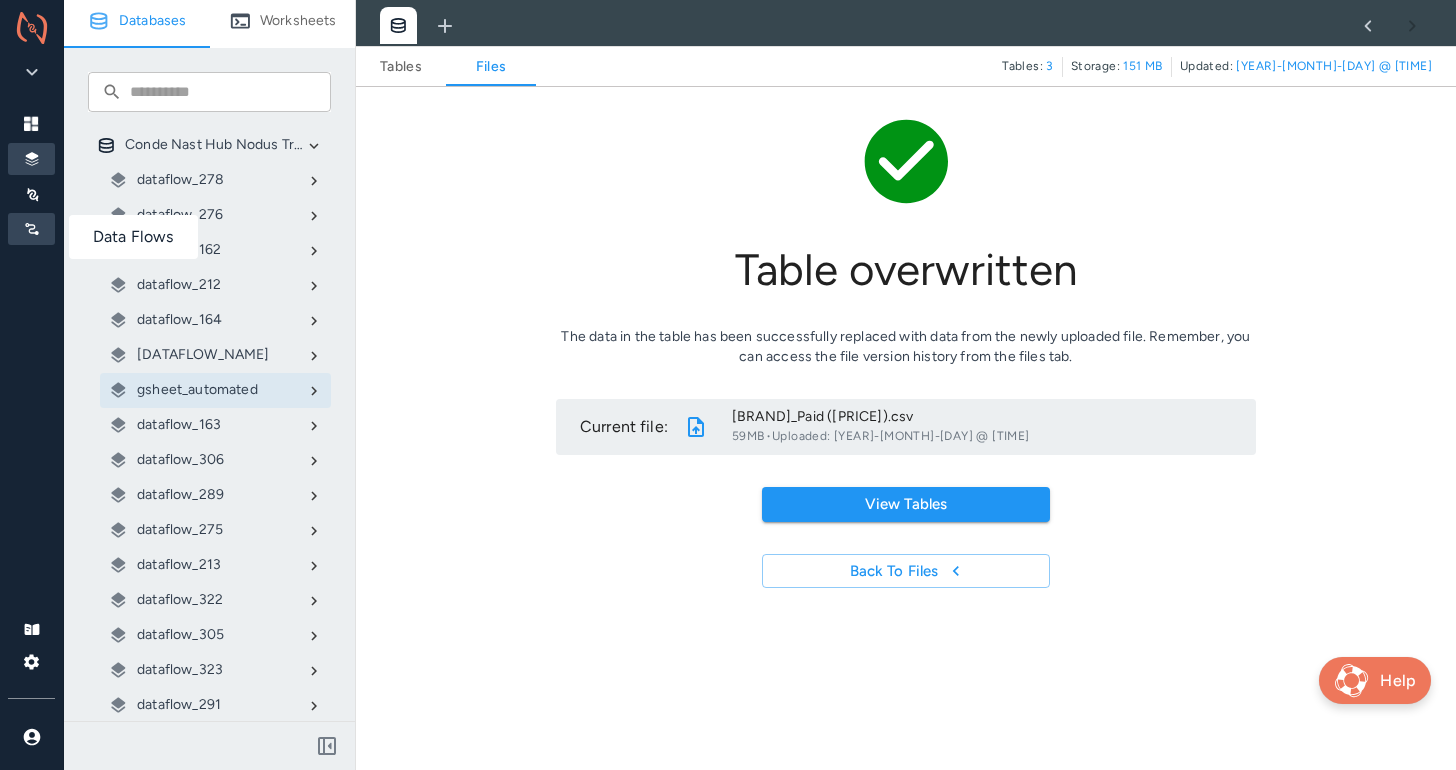 click at bounding box center [31, 229] 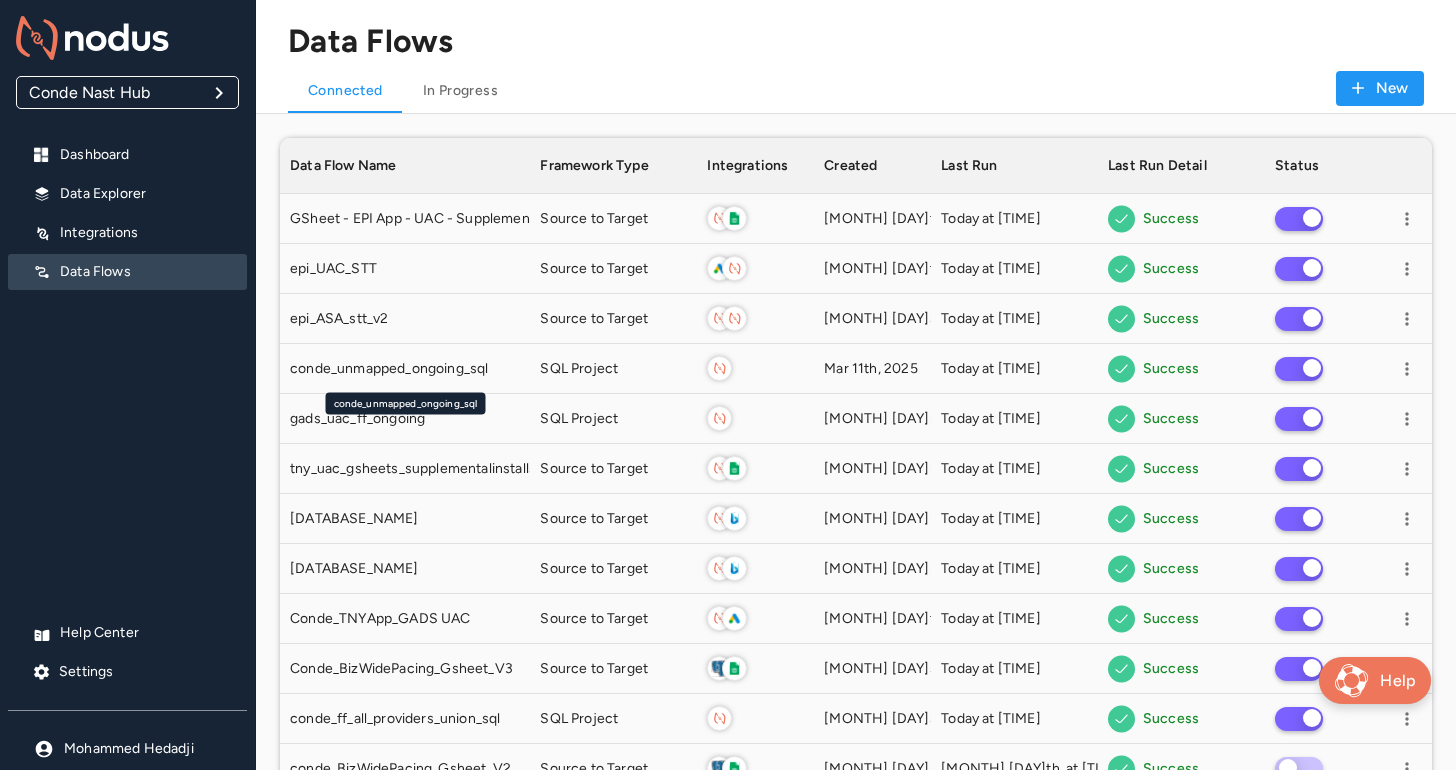 scroll, scrollTop: 1, scrollLeft: 1, axis: both 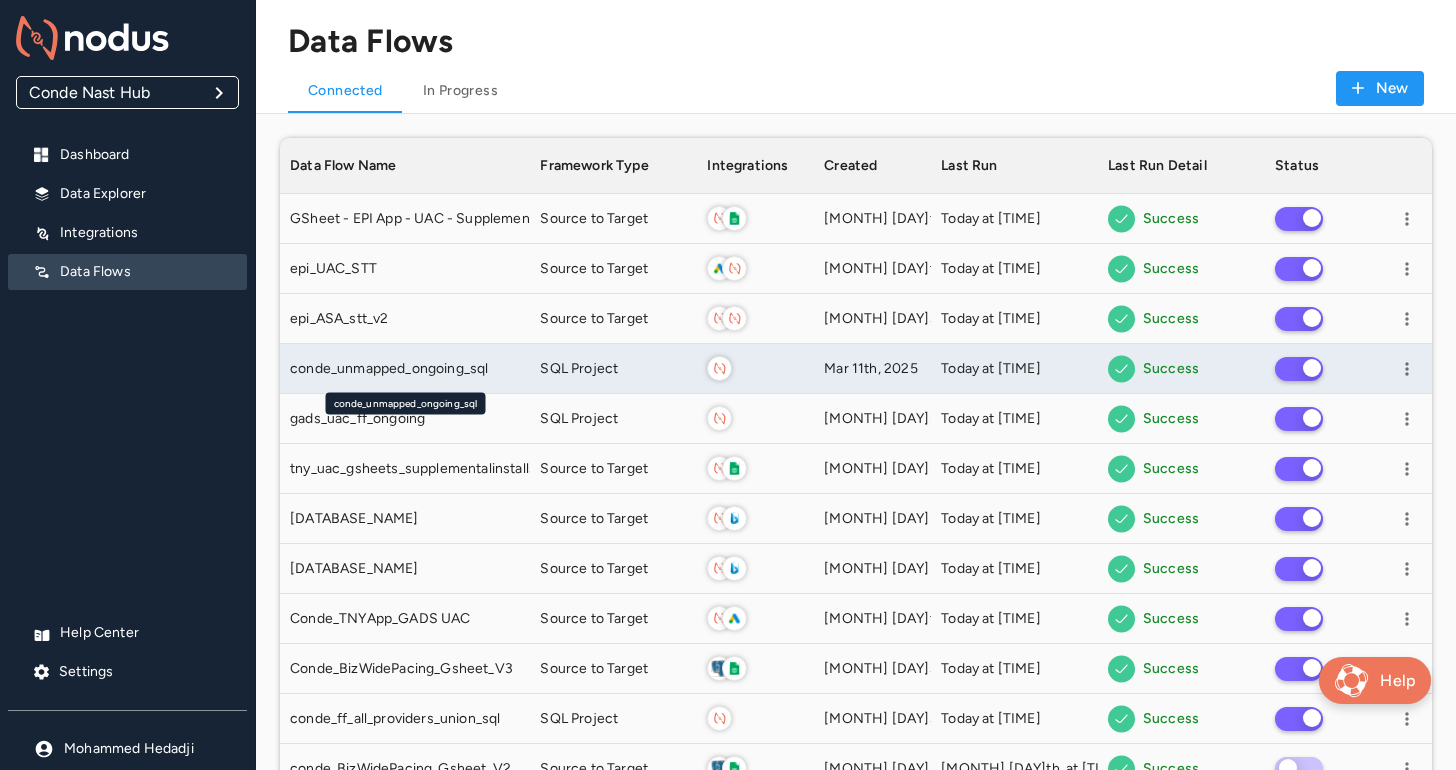 click on "conde_unmapped_ongoing_sql" at bounding box center (389, 369) 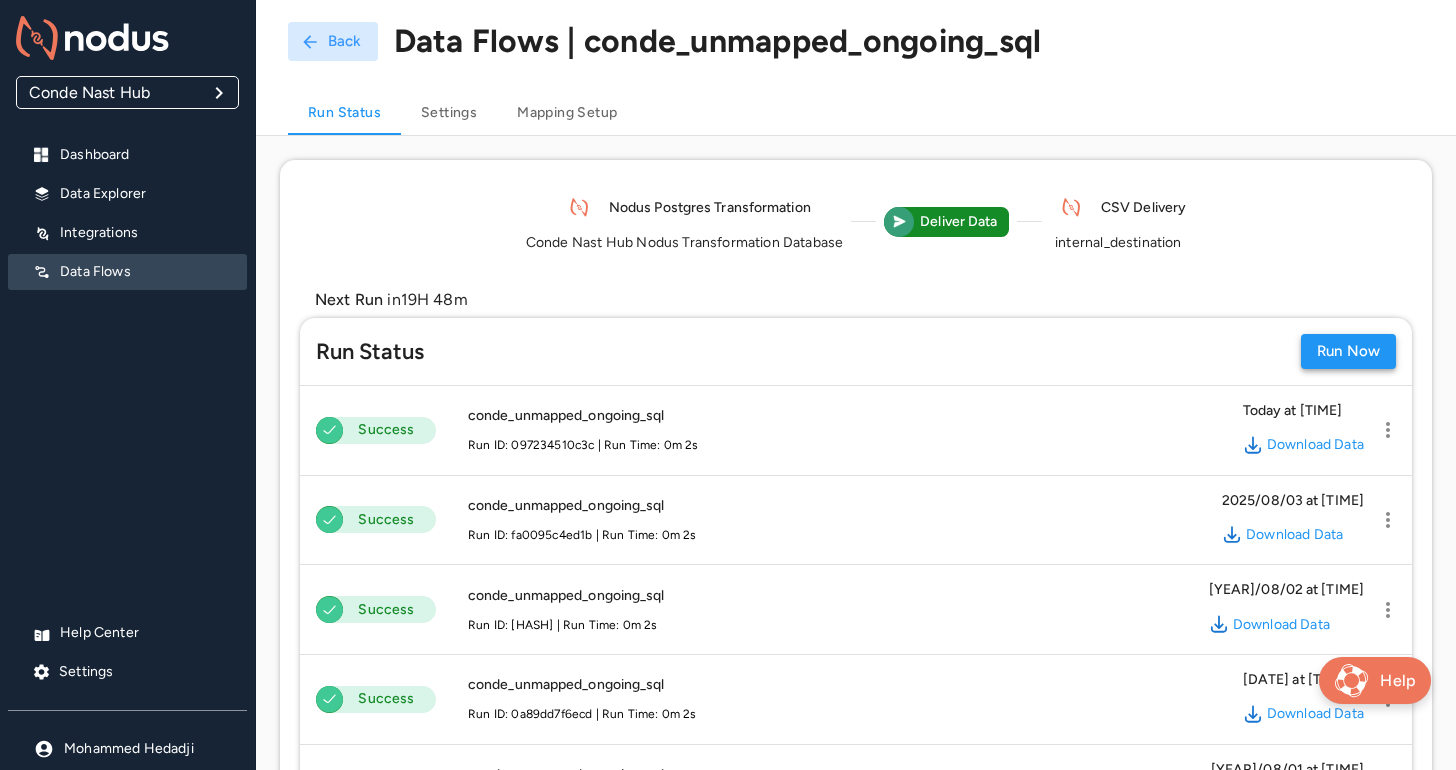 click on "Run Now" at bounding box center (1348, 351) 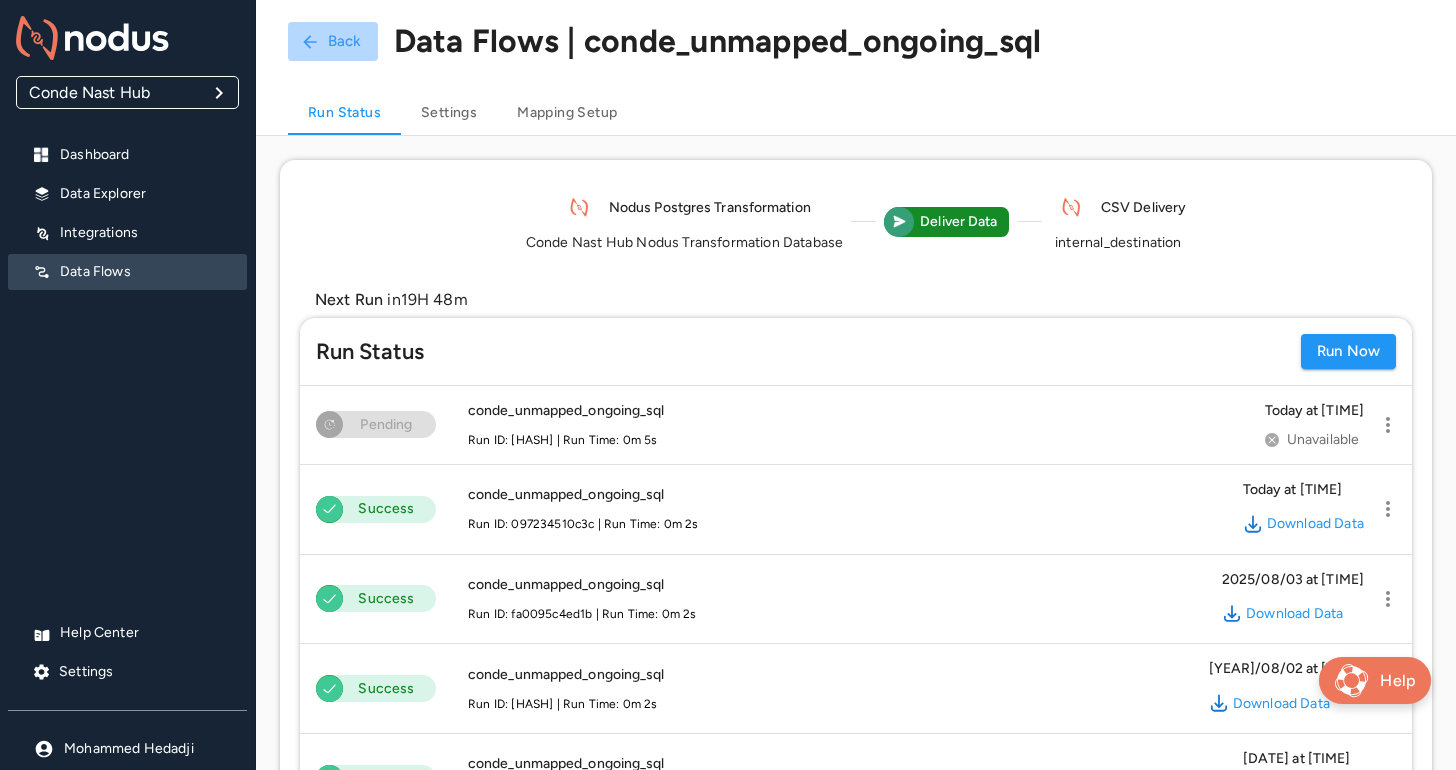 click on "Back" at bounding box center [333, 41] 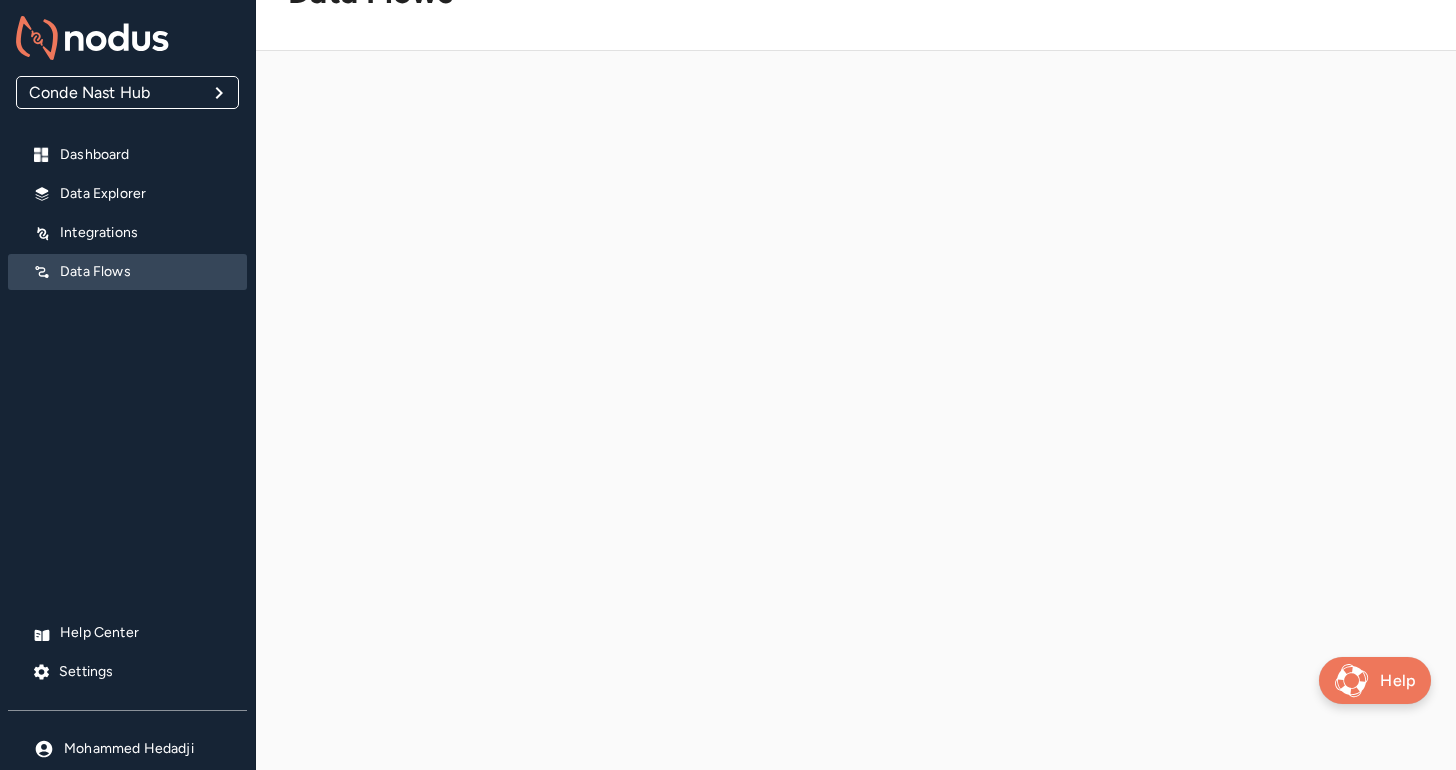 scroll, scrollTop: 60, scrollLeft: 0, axis: vertical 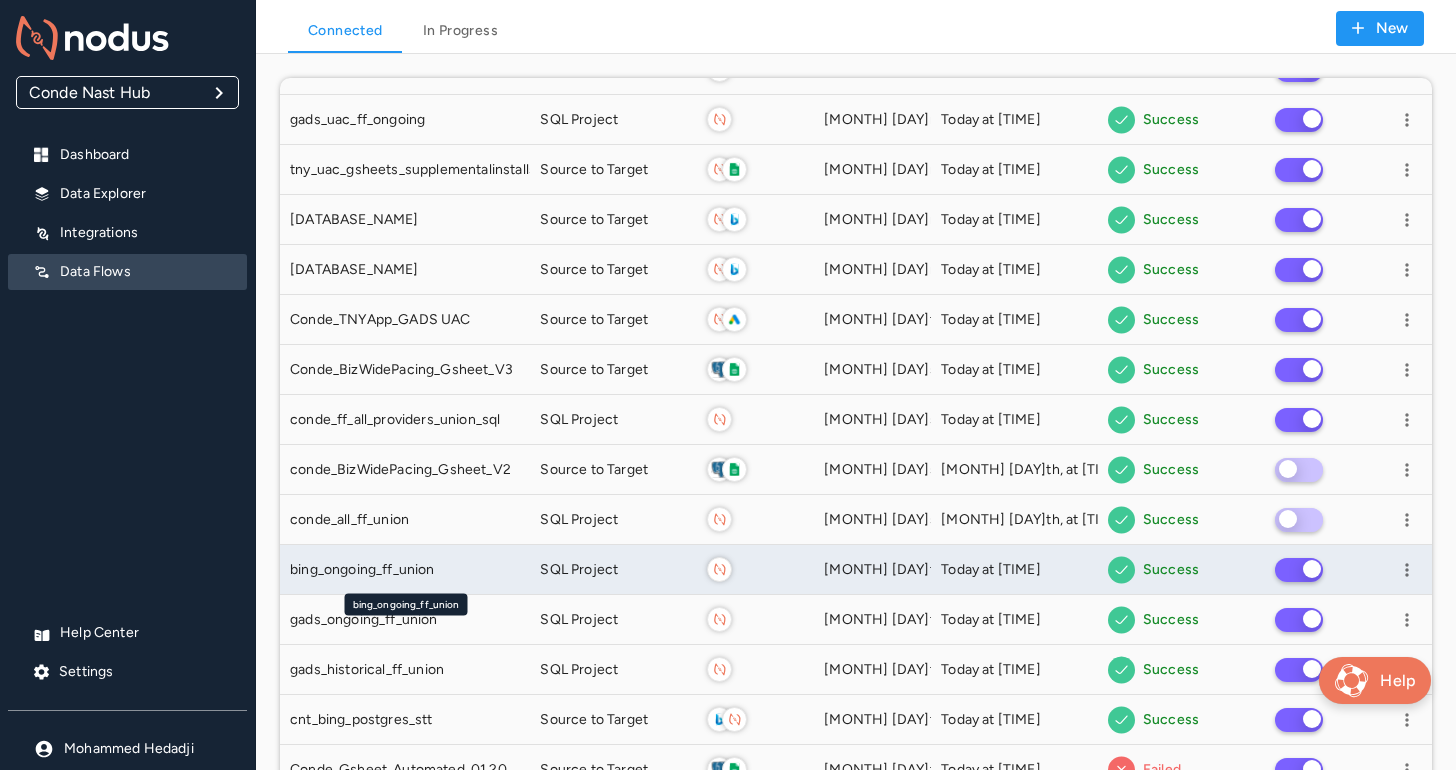 click on "bing_ongoing_ff_union" at bounding box center (405, 570) 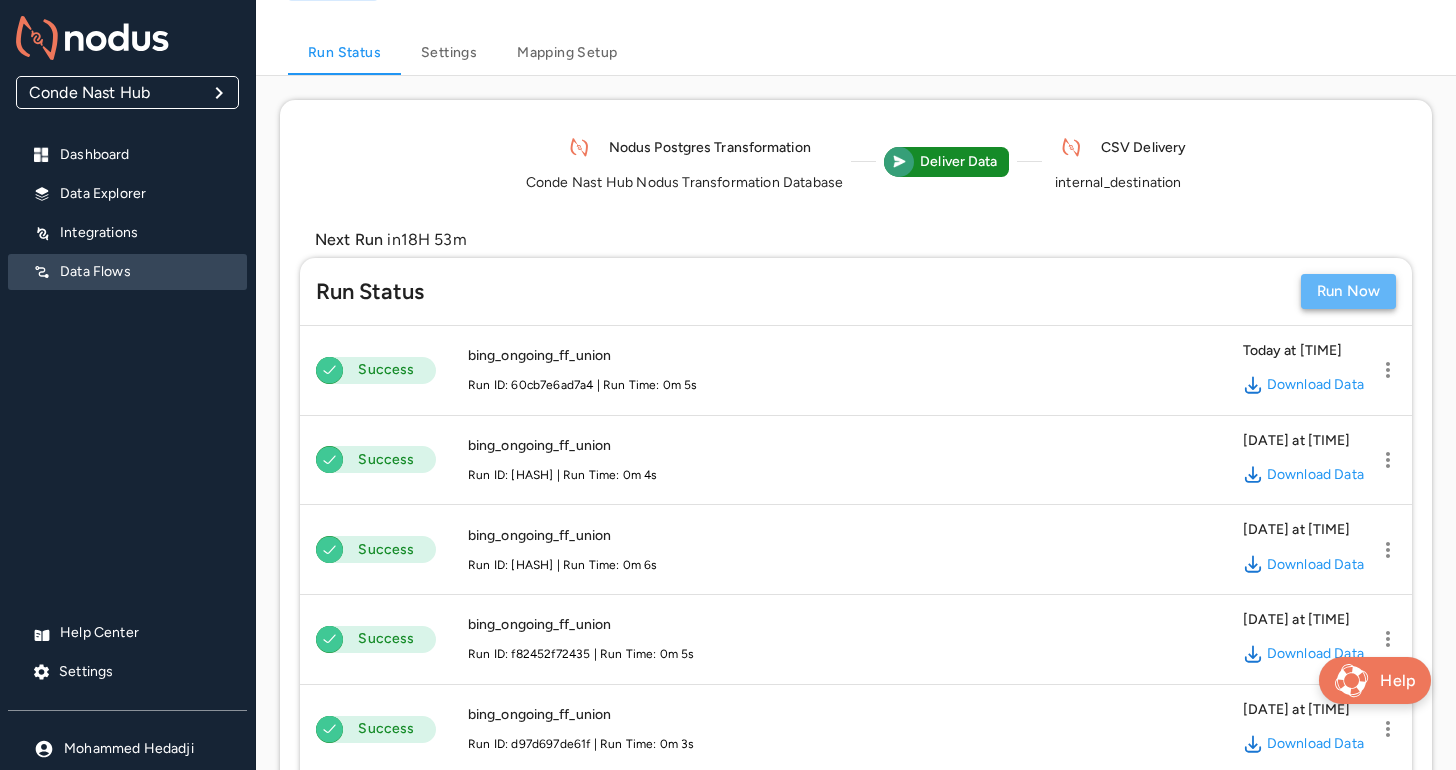 click on "Run Now" at bounding box center [1348, 291] 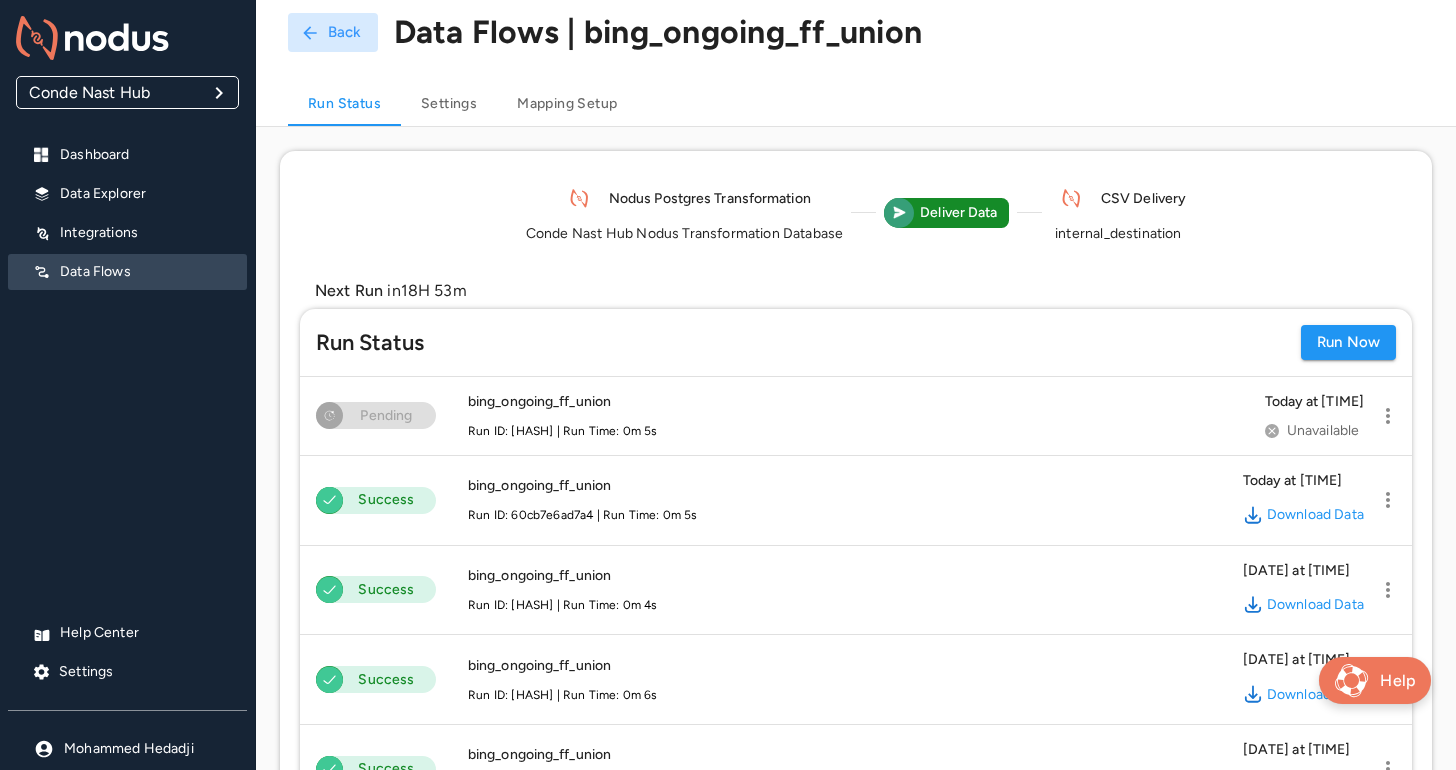 scroll, scrollTop: 0, scrollLeft: 0, axis: both 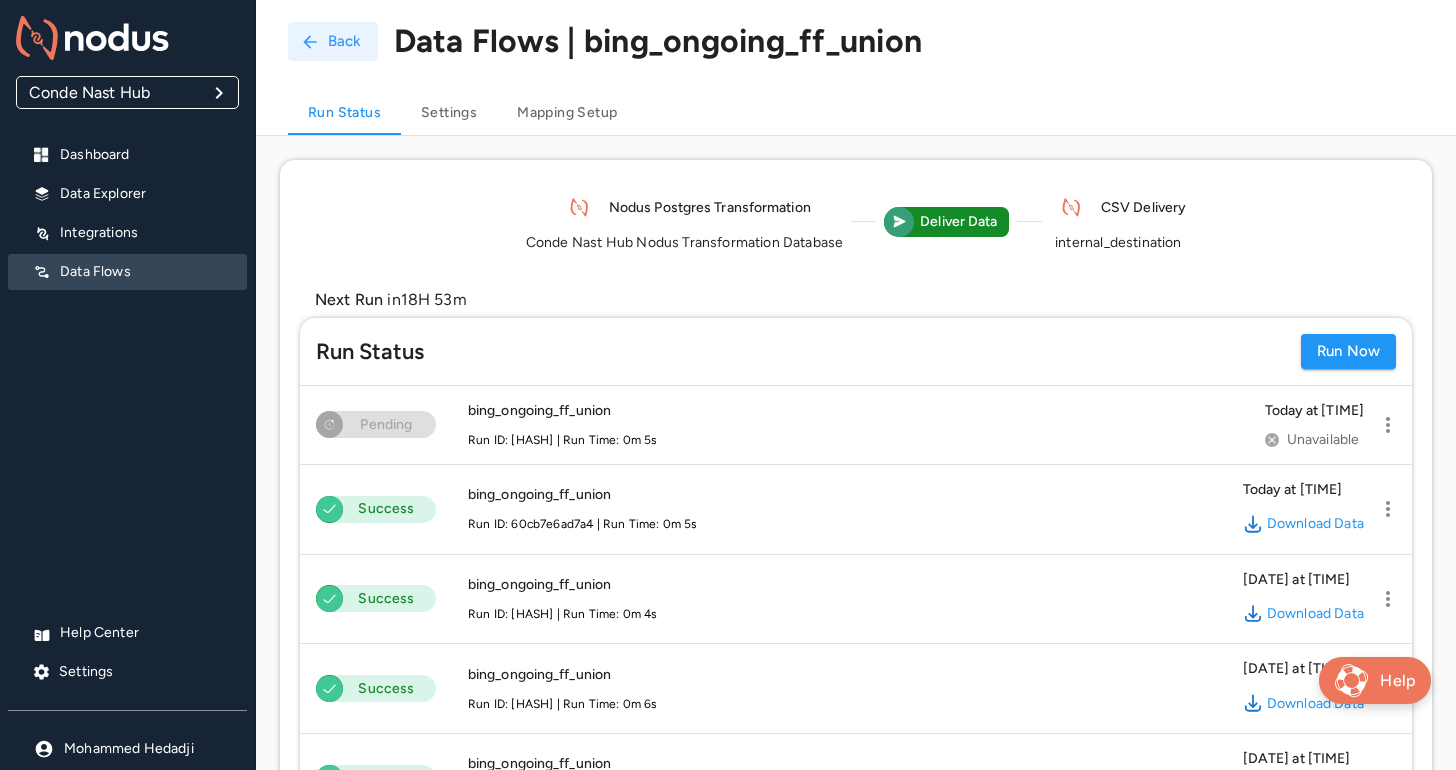 click 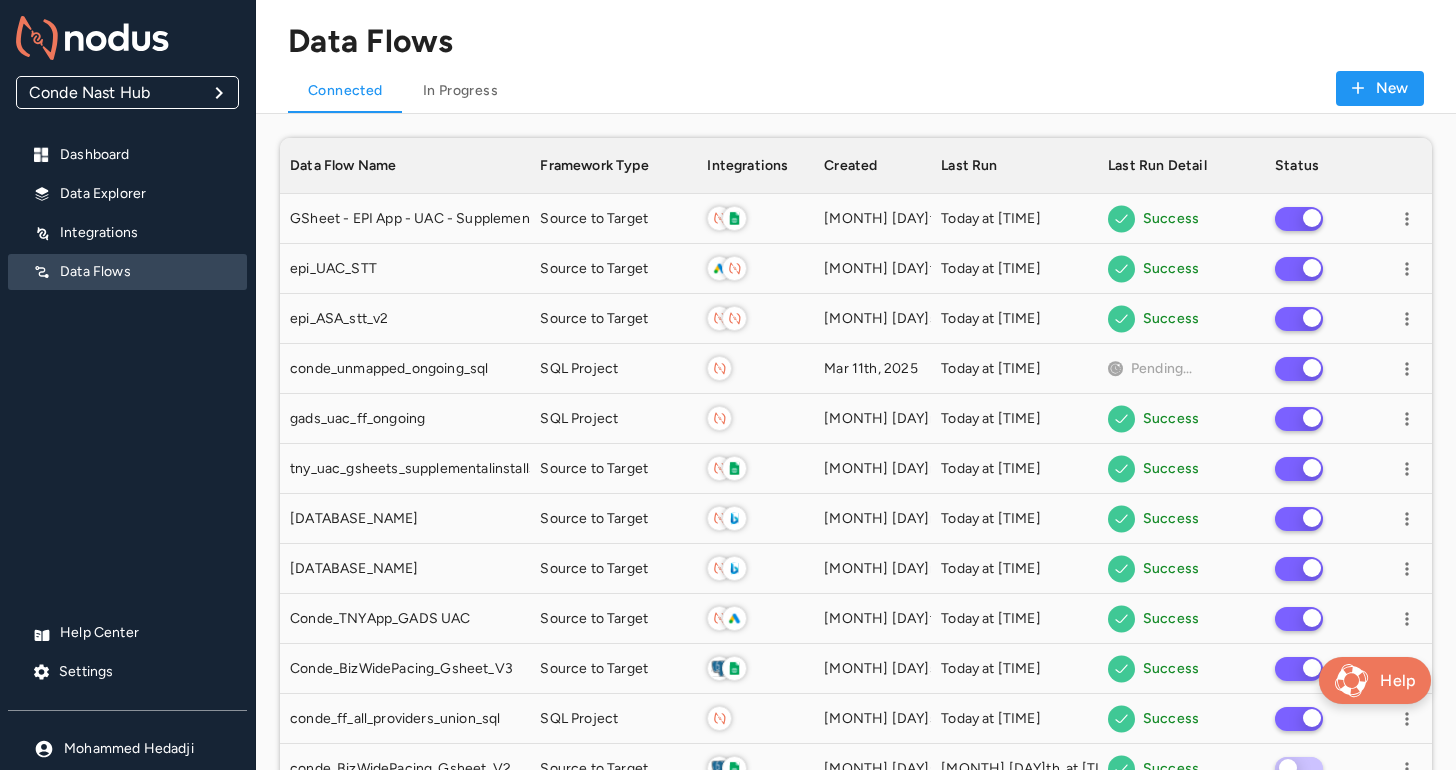 scroll, scrollTop: 1, scrollLeft: 1, axis: both 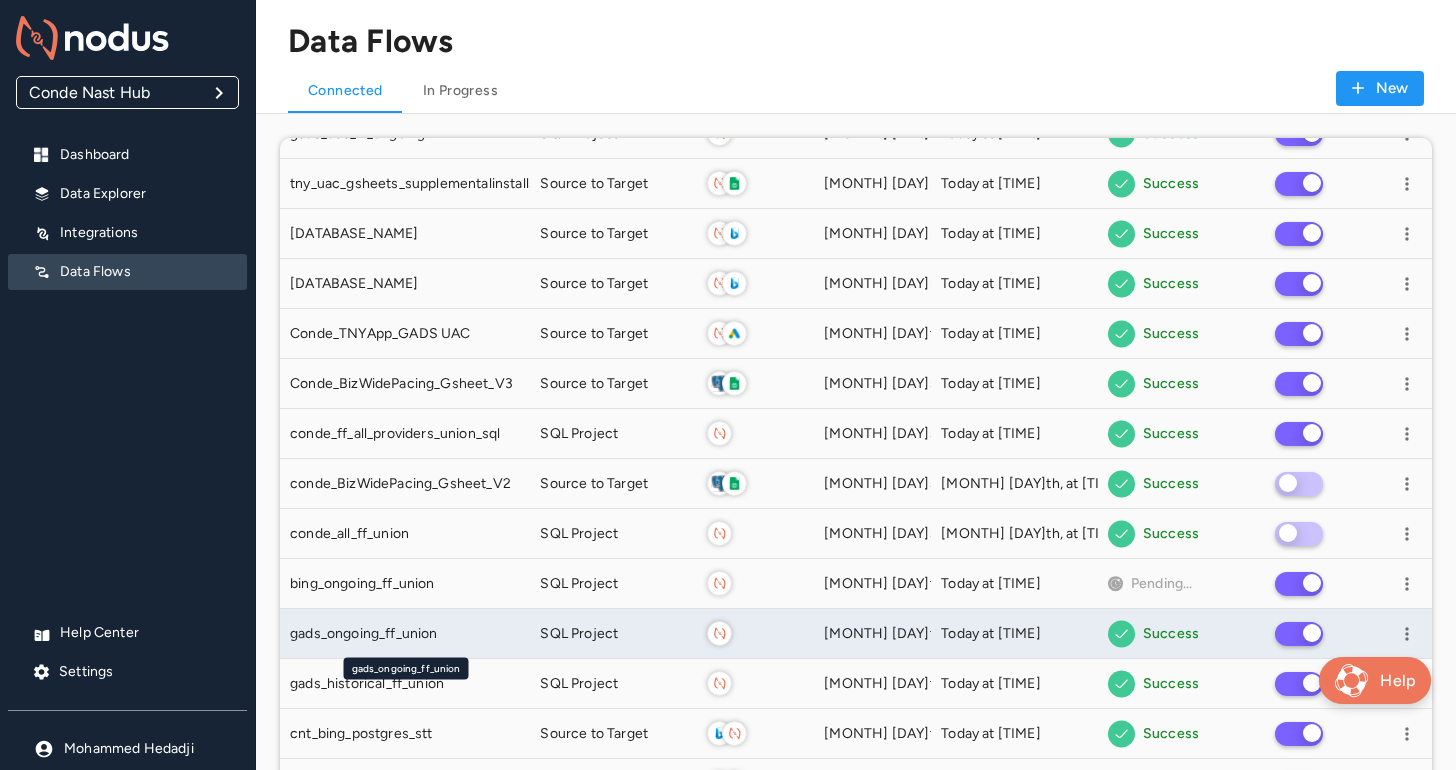 click on "gads_ongoing_ff_union" at bounding box center (405, 634) 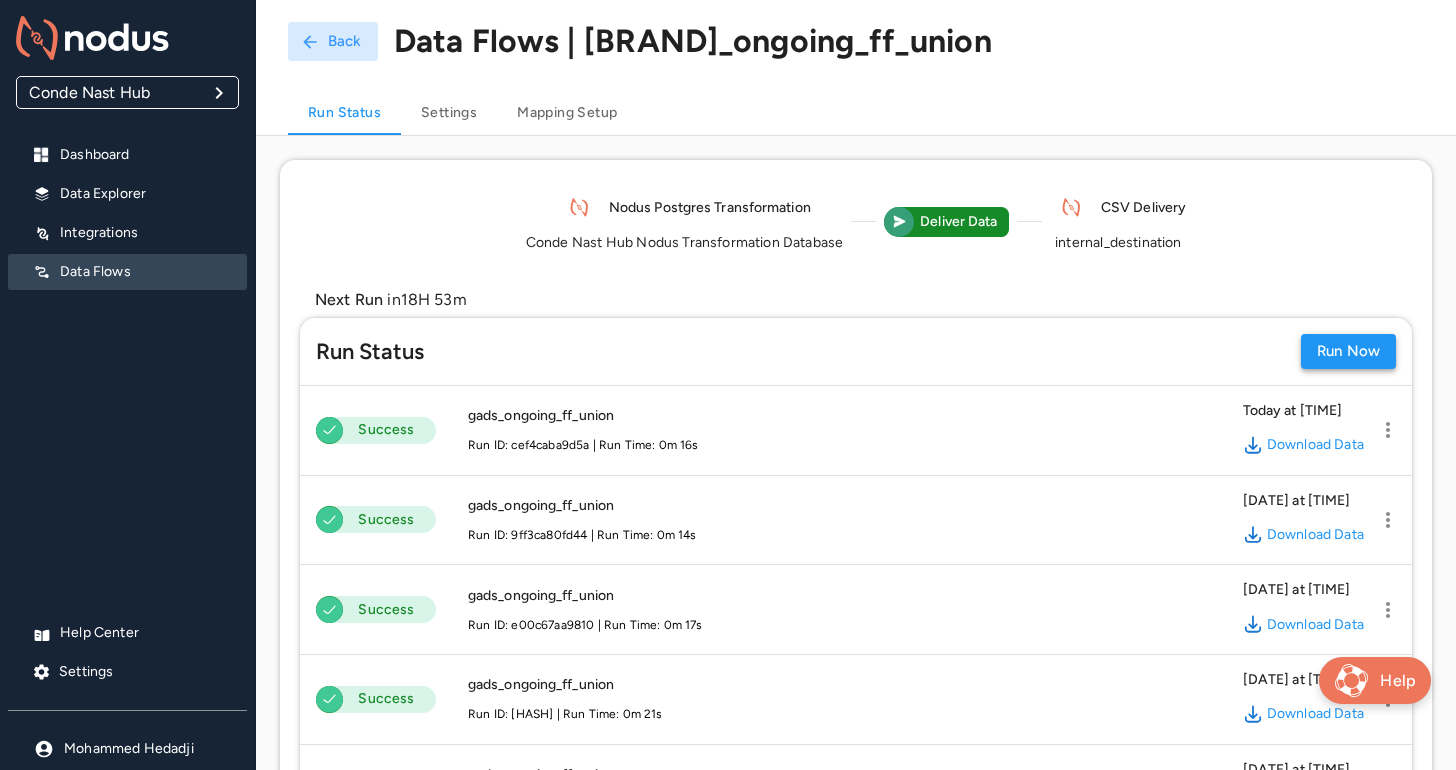 click on "Run Now" at bounding box center [1348, 351] 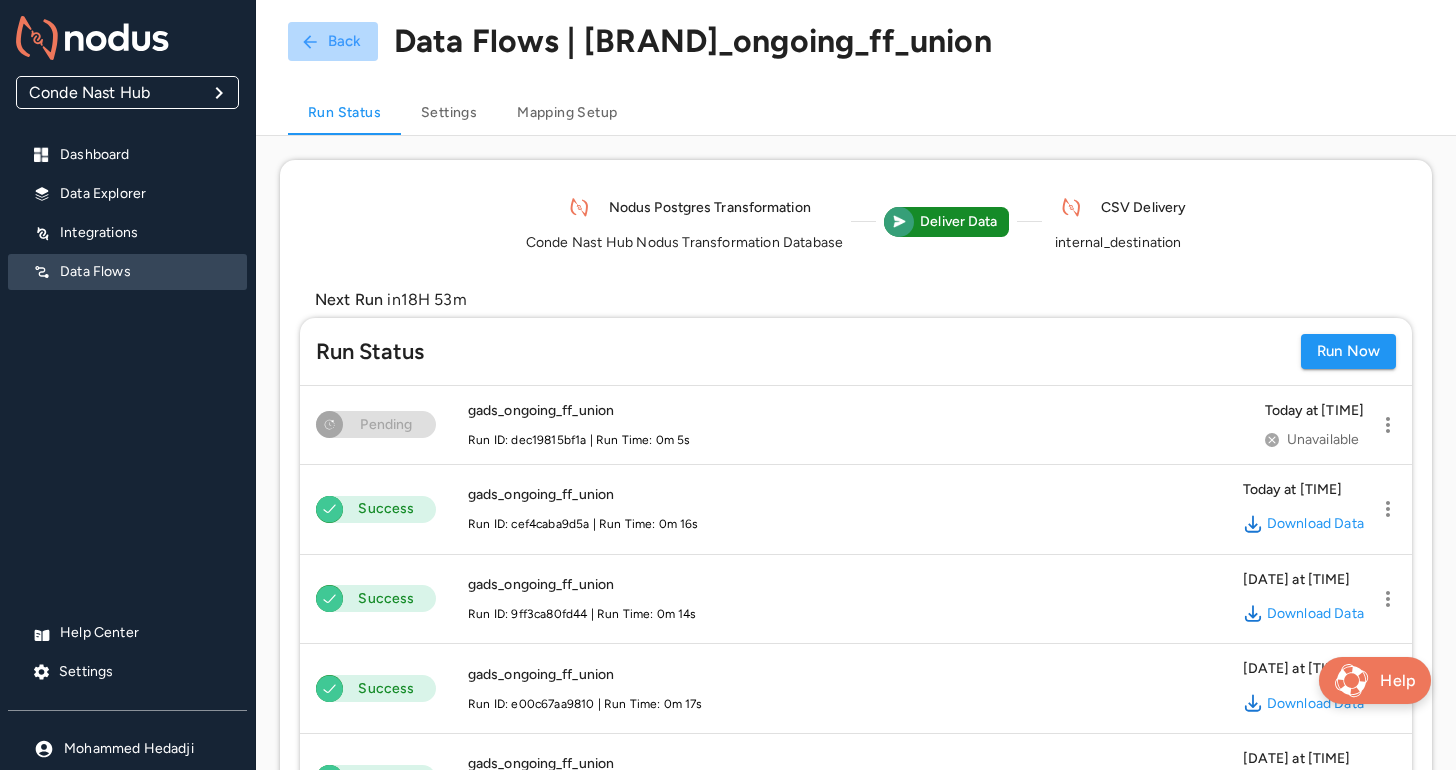 click on "Back" at bounding box center [333, 41] 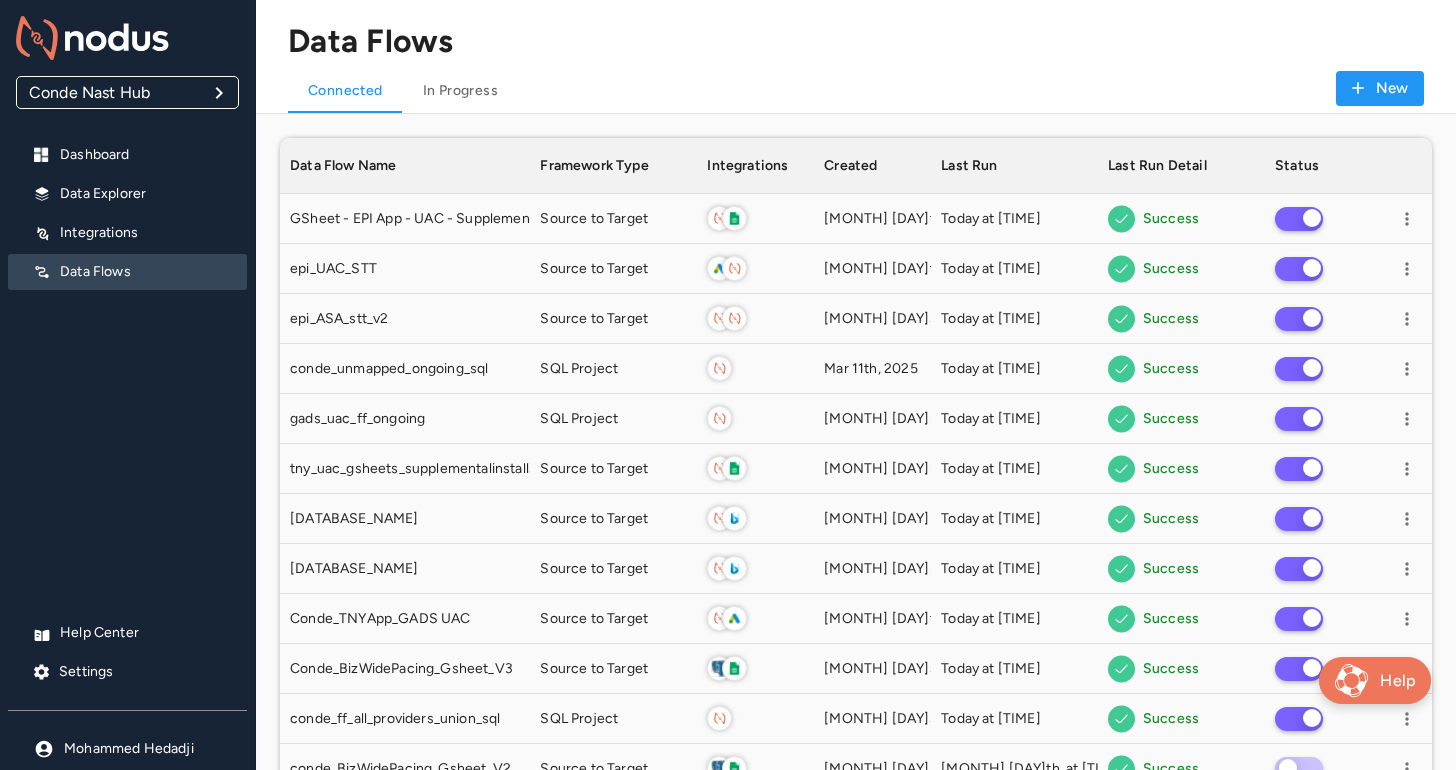 scroll, scrollTop: 1, scrollLeft: 1, axis: both 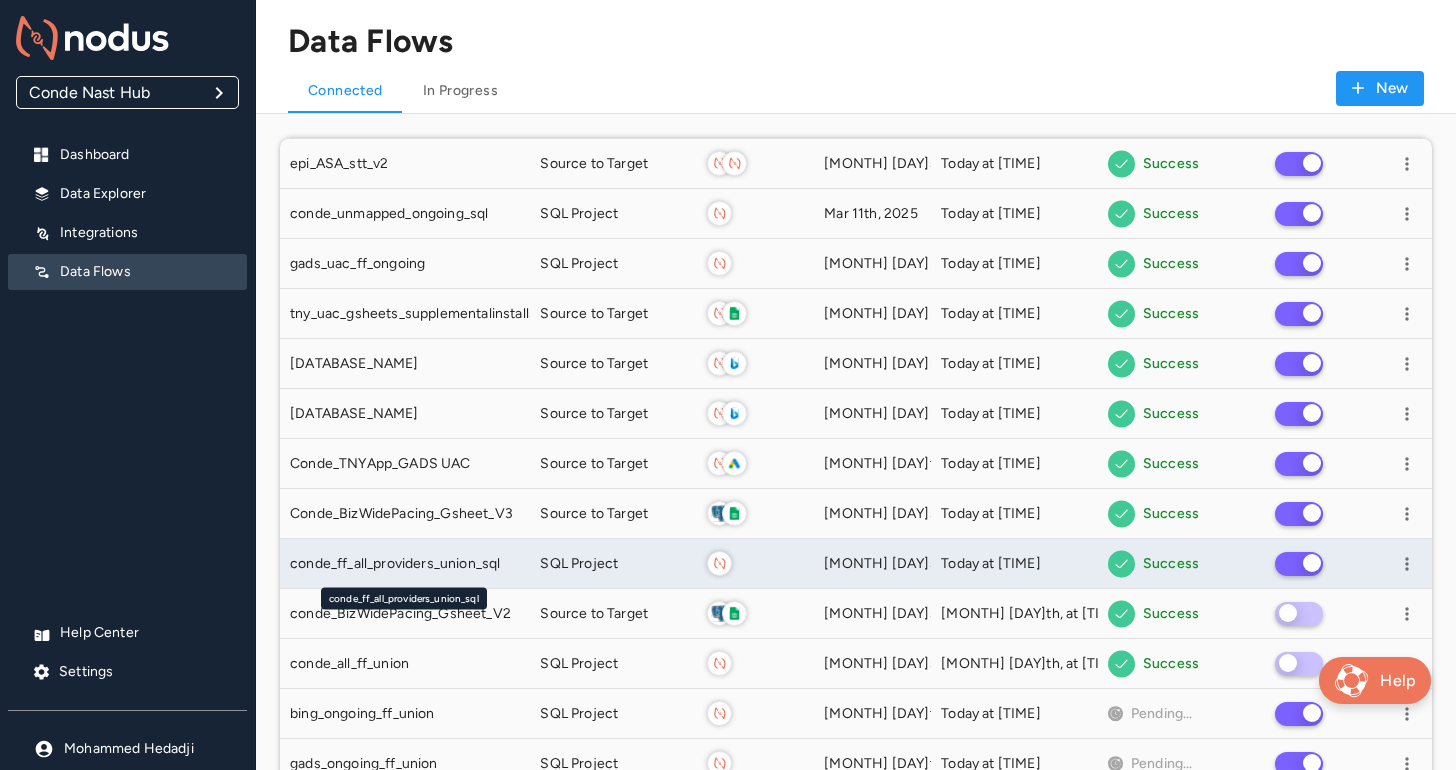 click on "conde_ff_all_providers_union_sql" at bounding box center [395, 564] 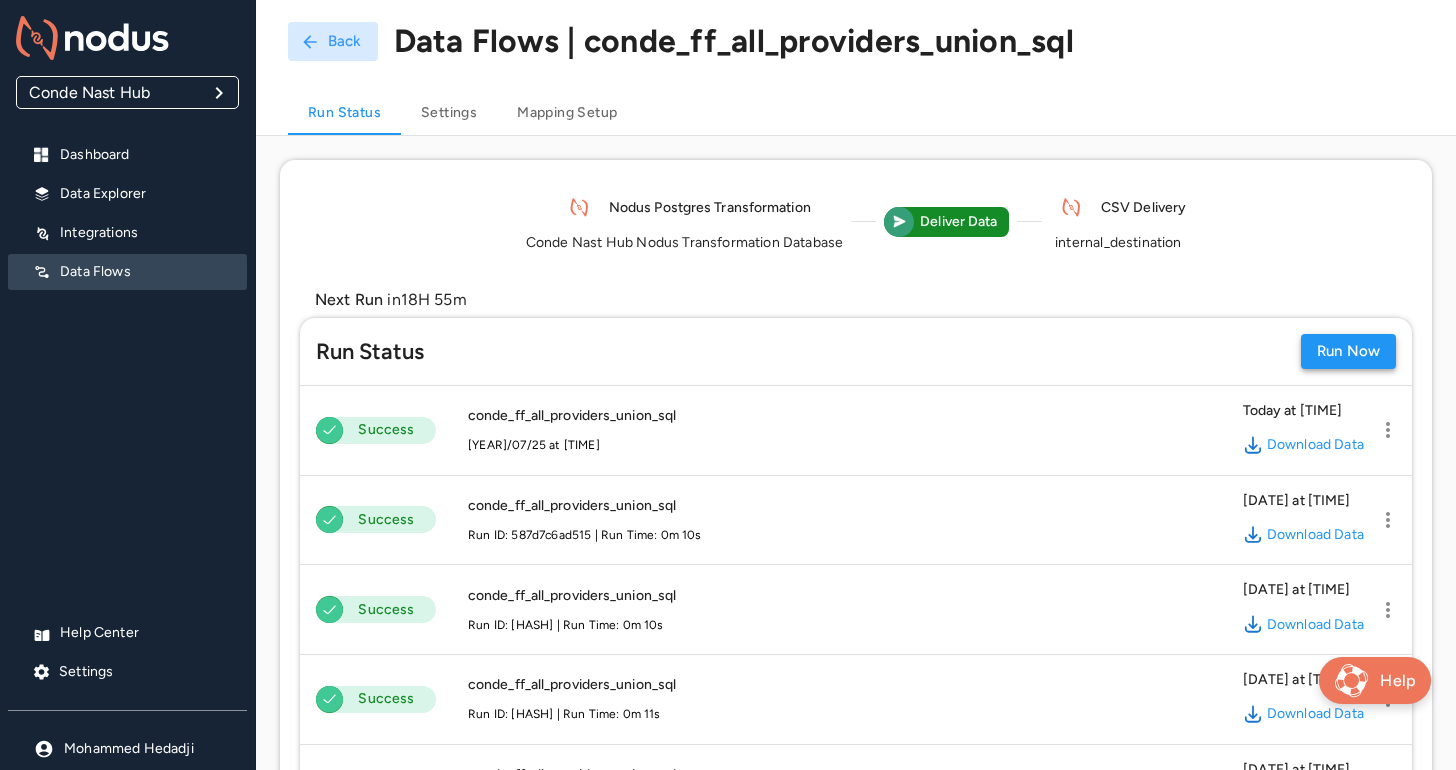 click on "Run Now" at bounding box center (1348, 351) 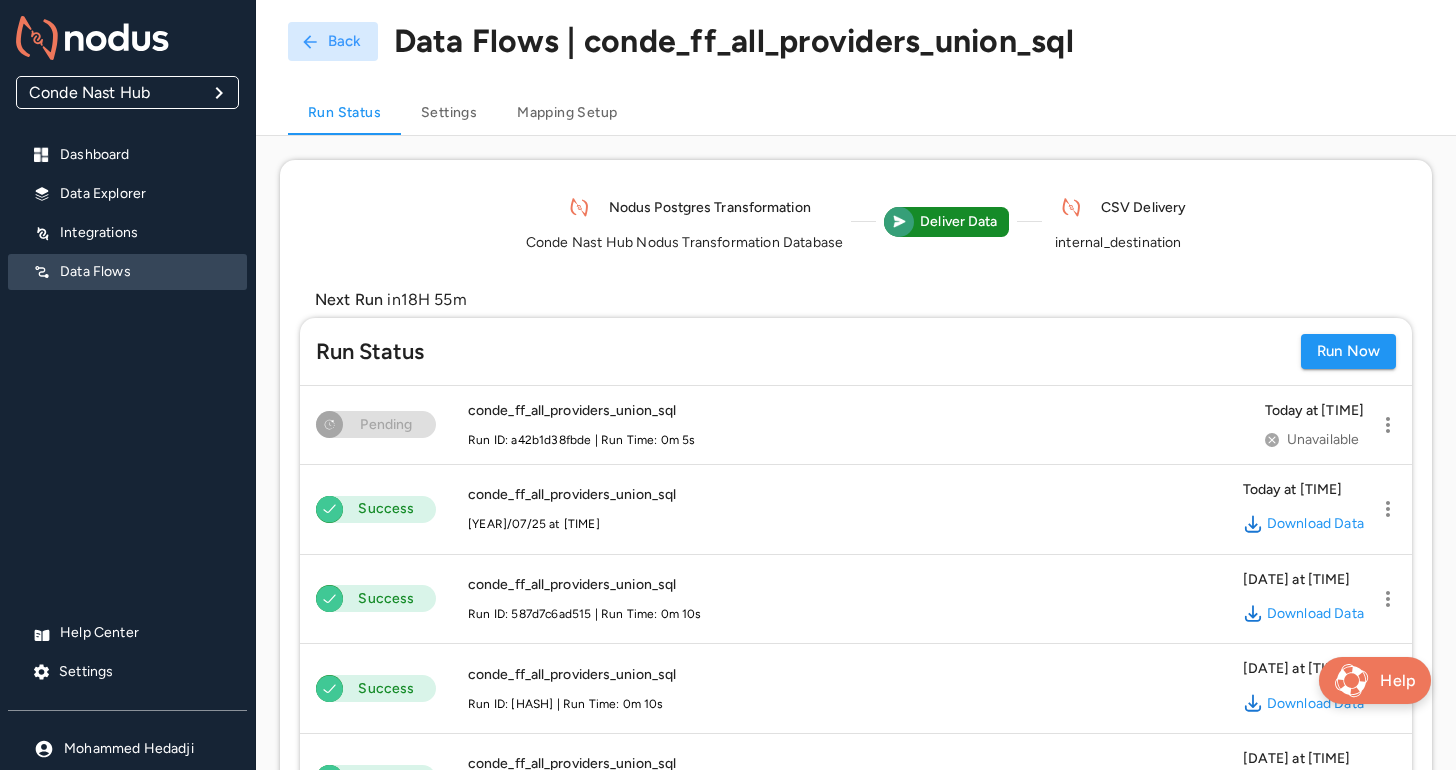 click on "Conde Nast Hub Nodus Transformation Database" at bounding box center (684, 243) 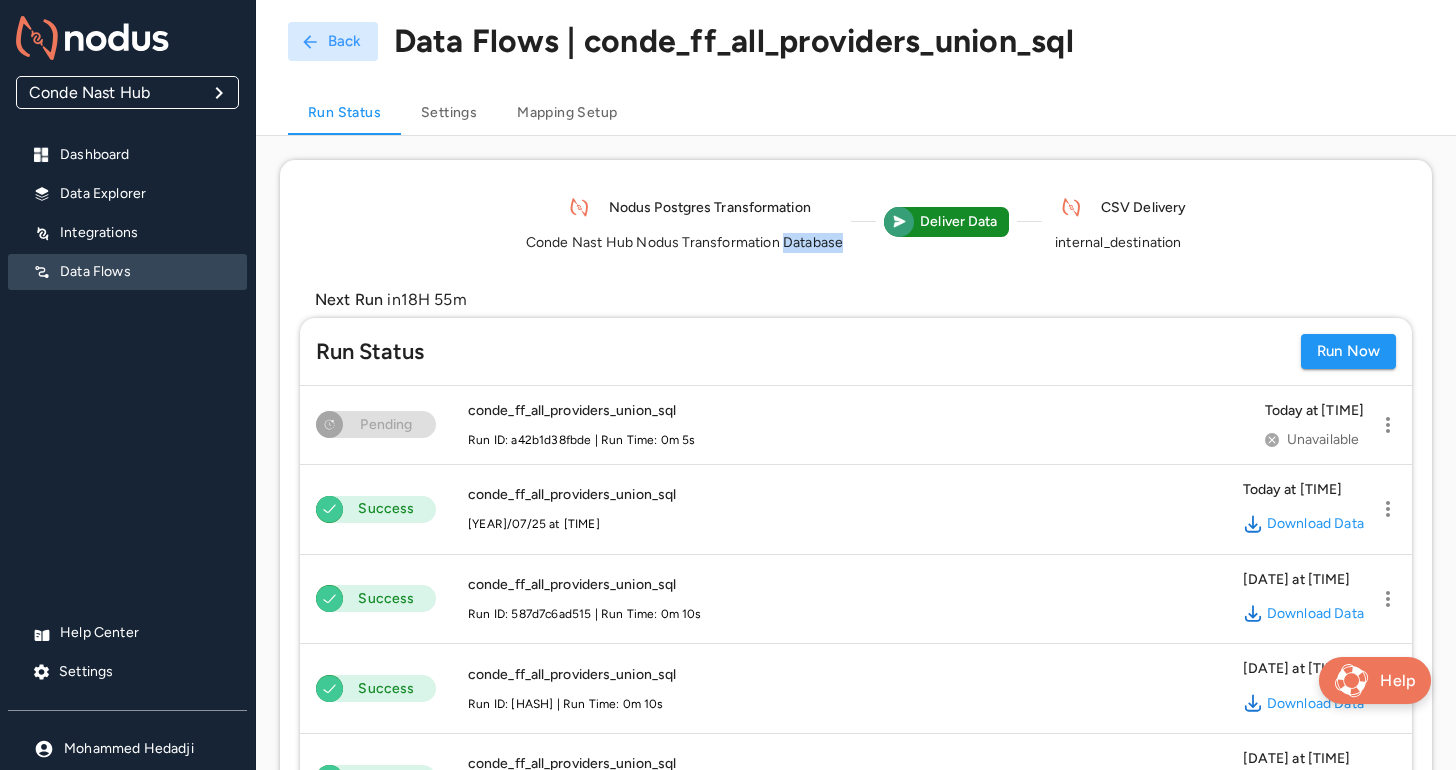 click on "Conde Nast Hub Nodus Transformation Database" at bounding box center (684, 243) 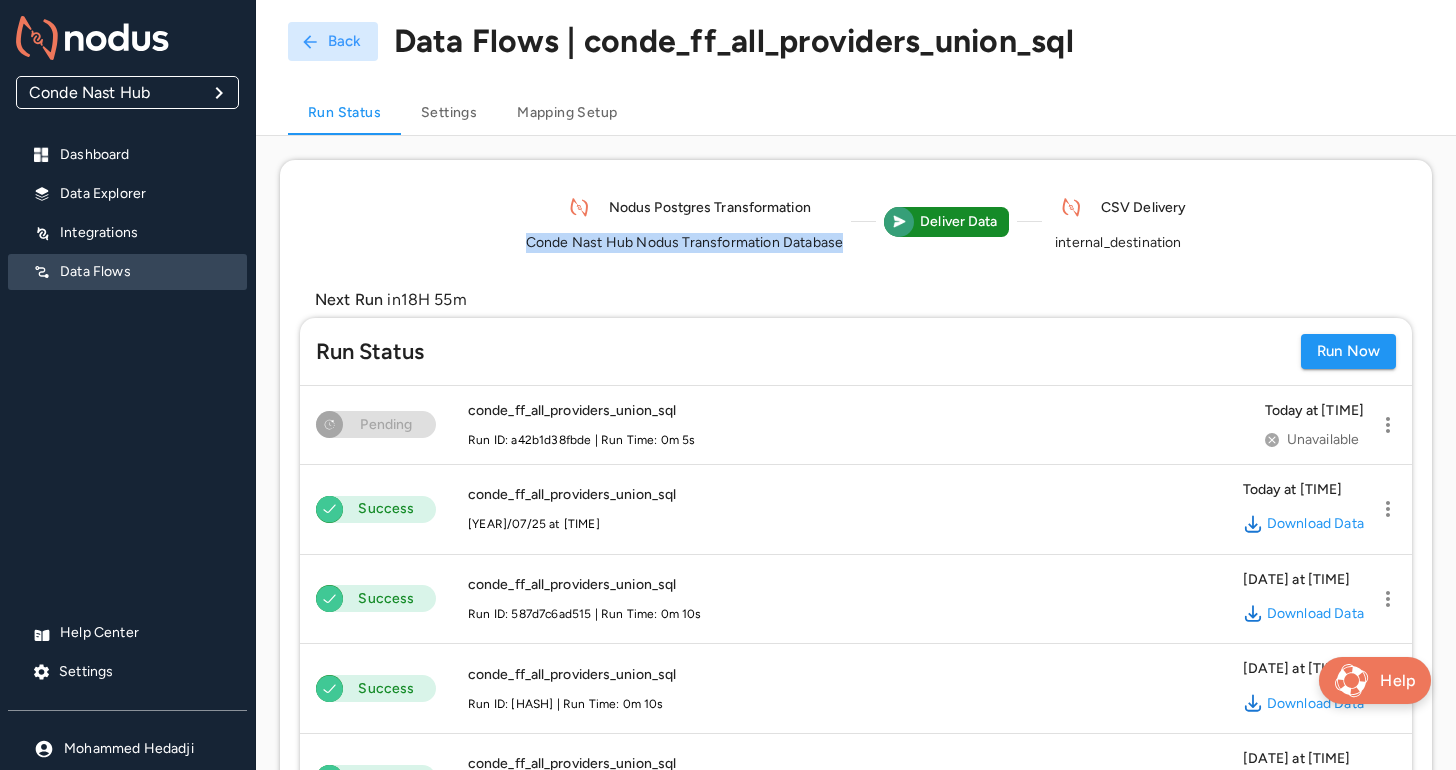 click on "Nodus Postgres Transformation Conde Nast Hub Nodus Transformation Database Deliver Data CSV Delivery internal_destination Next Run   in  18H 55m Run Status Run Now Pending conde_ff_all_providers_union_sql Run ID: [HASH] | Run Time: 0m 5s Today at [TIME] Unavailable Success conde_ff_all_providers_union_sql Run ID: [HASH] | Run Time: 0m 10s Today at [TIME] Download Data Success conde_ff_all_providers_union_sql Run ID: [HASH] | Run Time: 0m 10s [DATE] at [TIME] Download Data Success conde_ff_all_providers_union_sql Run ID: [HASH] | Run Time: 0m 10s [DATE] at [TIME] Download Data Success conde_ff_all_providers_union_sql Run ID: [HASH] | Run Time: 0m 11s [DATE] at [TIME] Download Data Success conde_ff_all_providers_union_sql Run ID: [HASH] | Run Time: 0m 10s [DATE] at [TIME] Download Data Success conde_ff_all_providers_union_sql Download Data" at bounding box center [856, 1429] 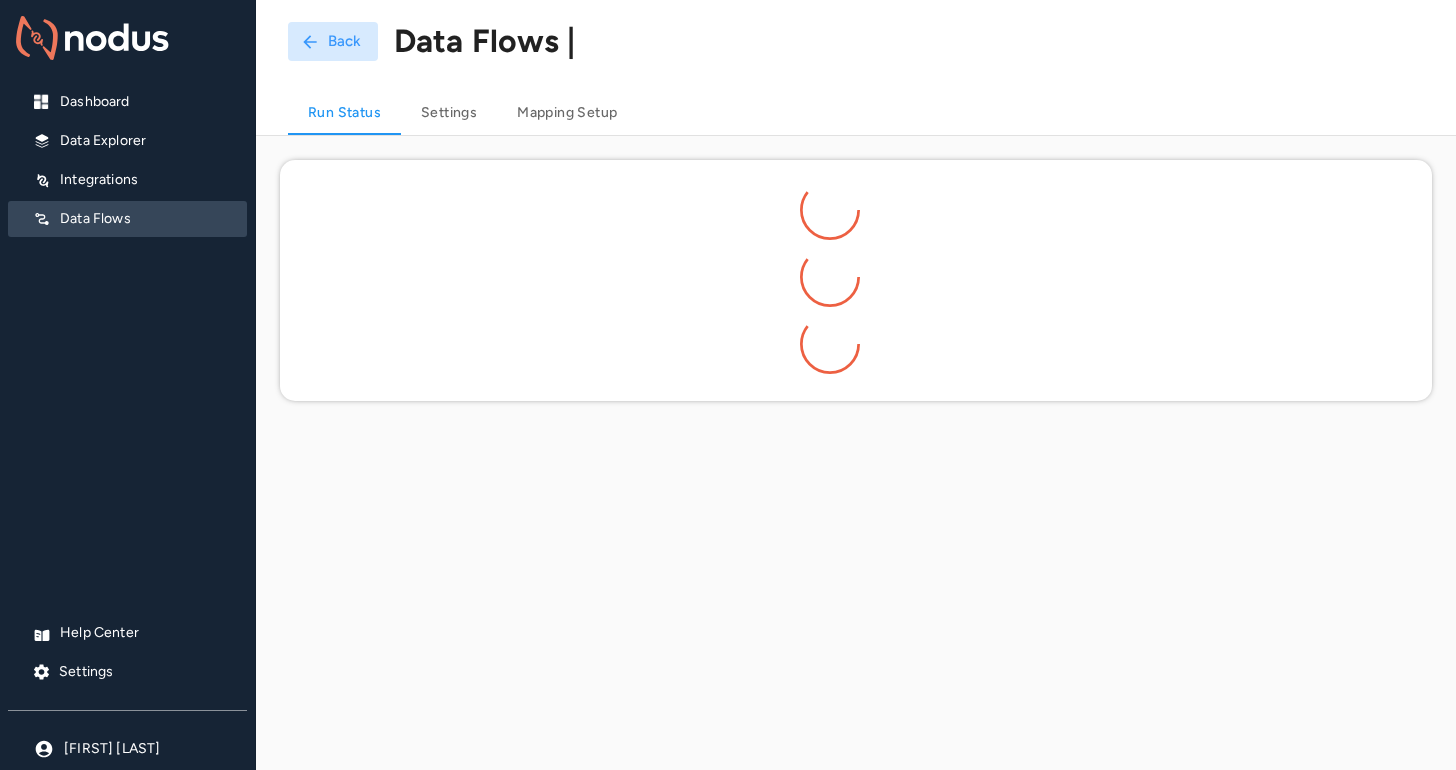 scroll, scrollTop: 0, scrollLeft: 0, axis: both 